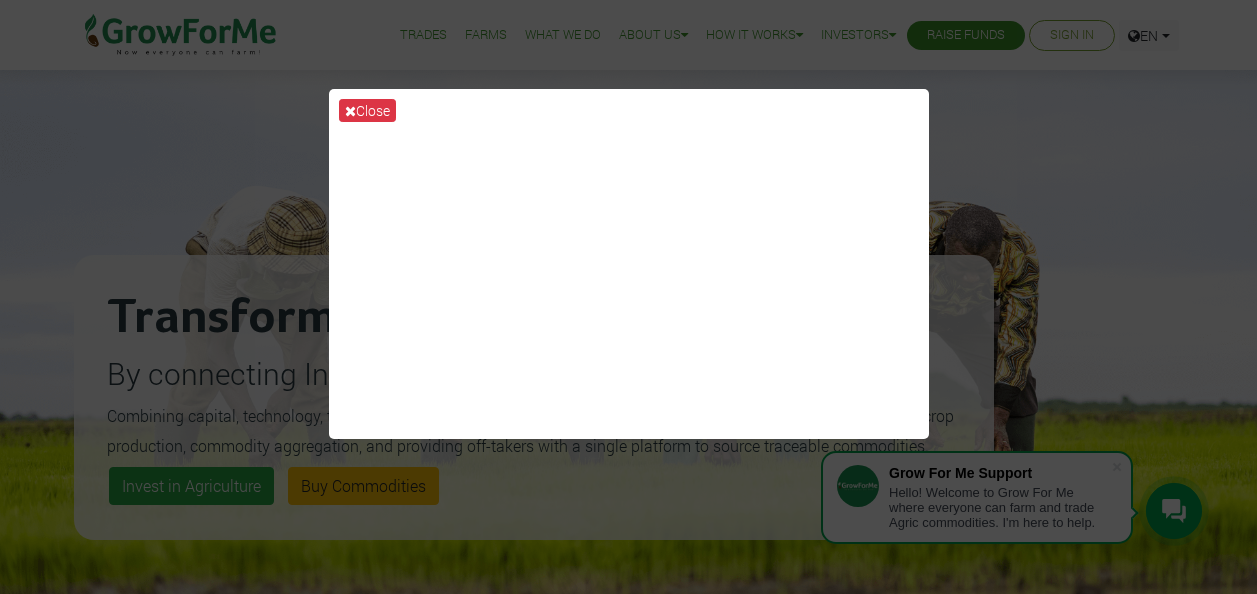 scroll, scrollTop: 0, scrollLeft: 0, axis: both 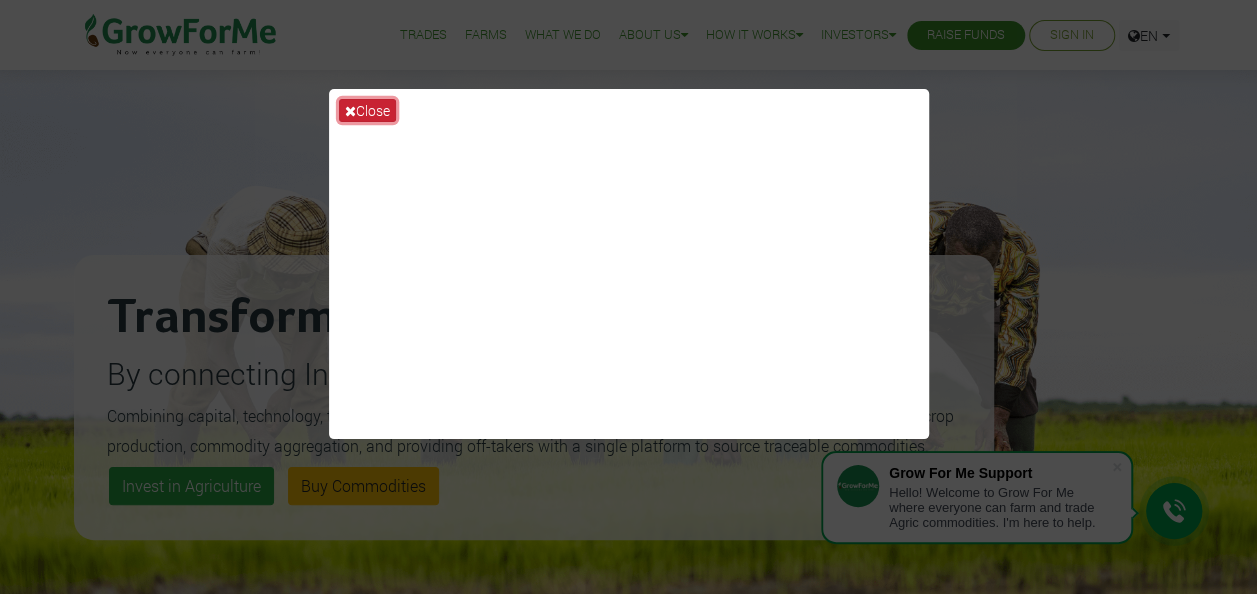 drag, startPoint x: 0, startPoint y: 0, endPoint x: 378, endPoint y: 104, distance: 392.04593 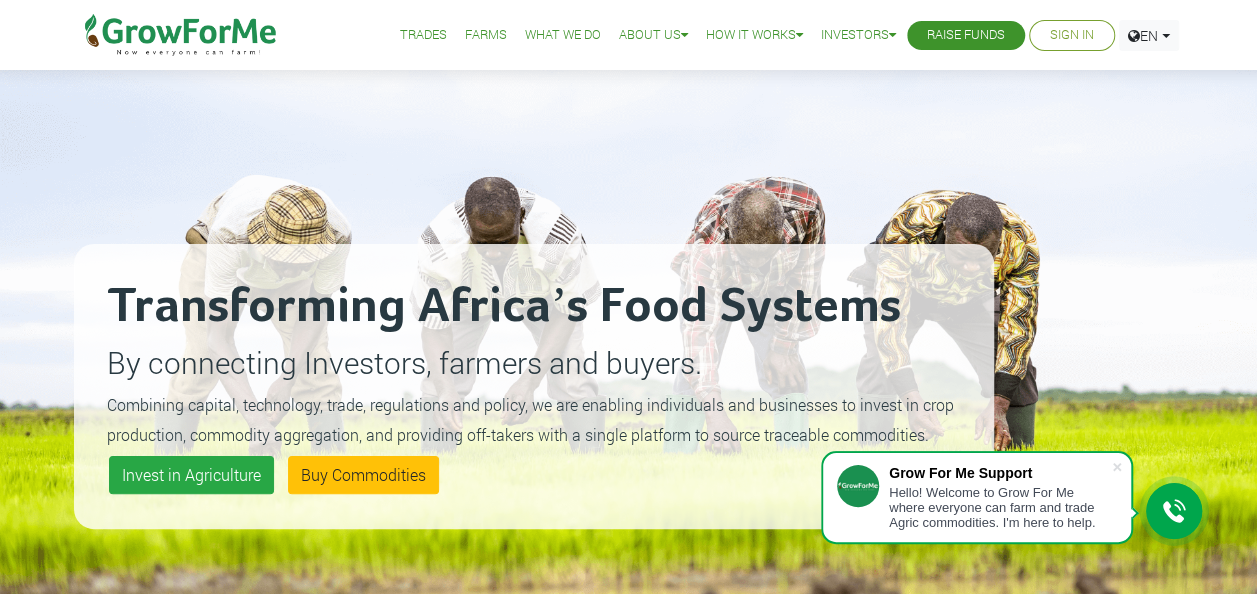 scroll, scrollTop: 10, scrollLeft: 0, axis: vertical 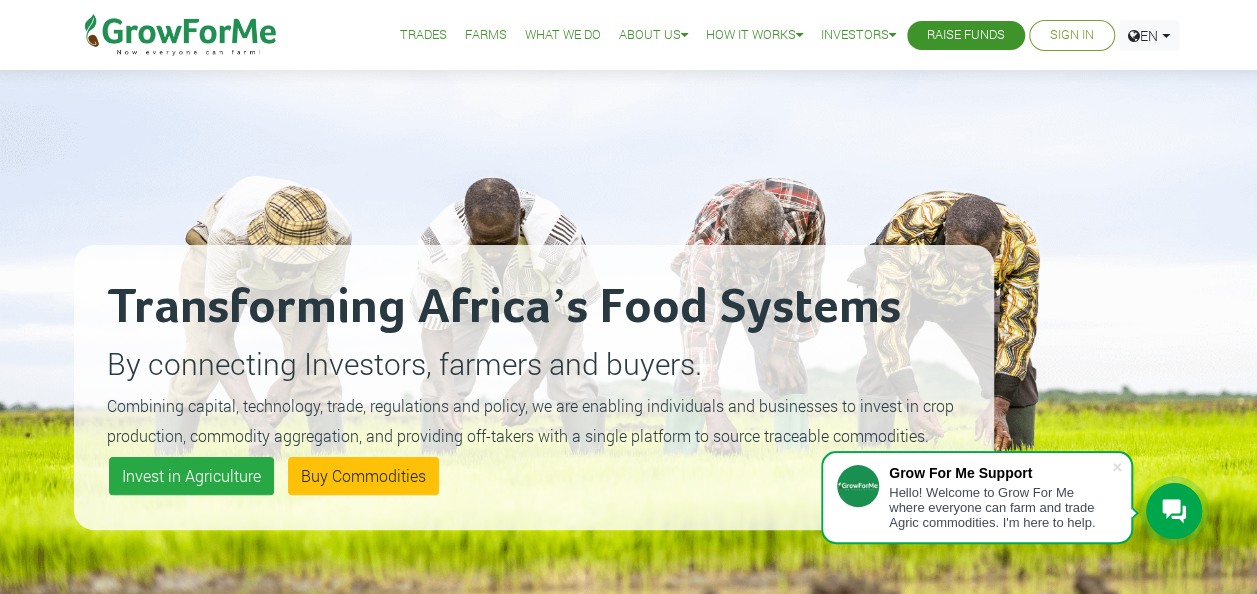 click on "Sign In" at bounding box center (1072, 35) 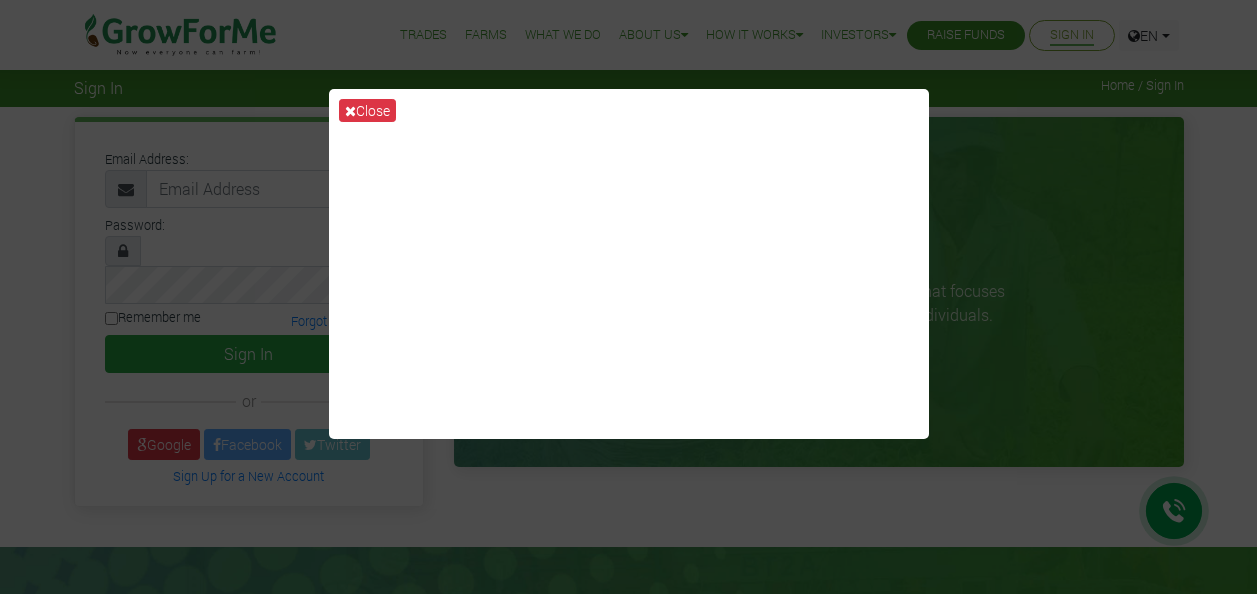 scroll, scrollTop: 0, scrollLeft: 0, axis: both 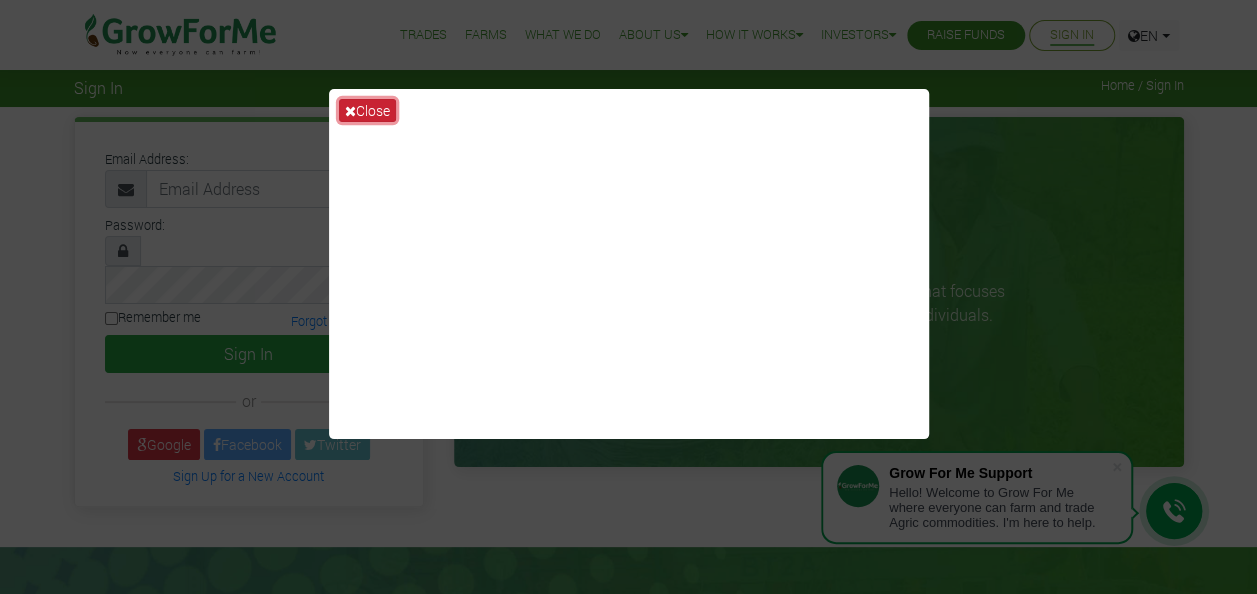 click on "Close" at bounding box center [367, 110] 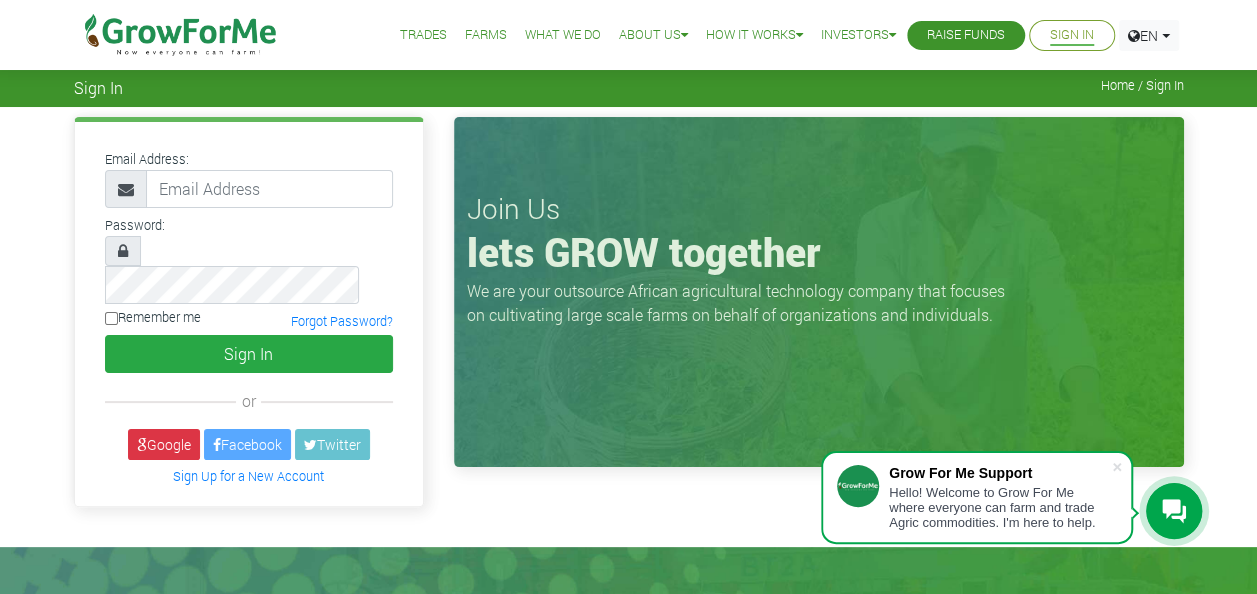 click on "Sign In" at bounding box center (1072, 35) 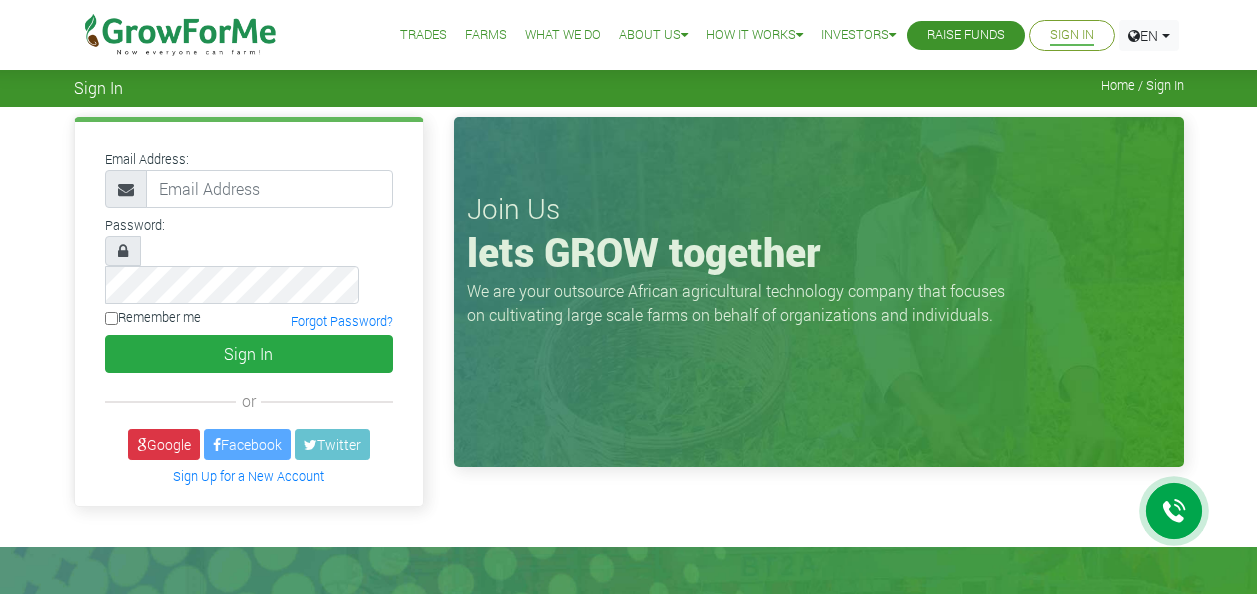 scroll, scrollTop: 0, scrollLeft: 0, axis: both 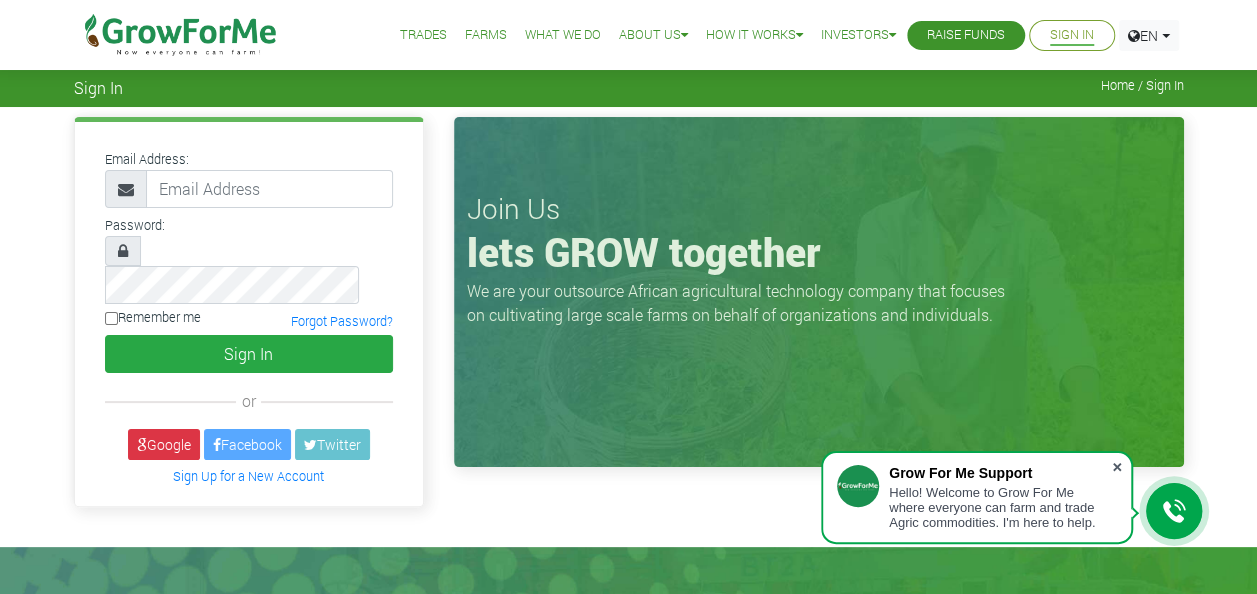 click at bounding box center (1117, 467) 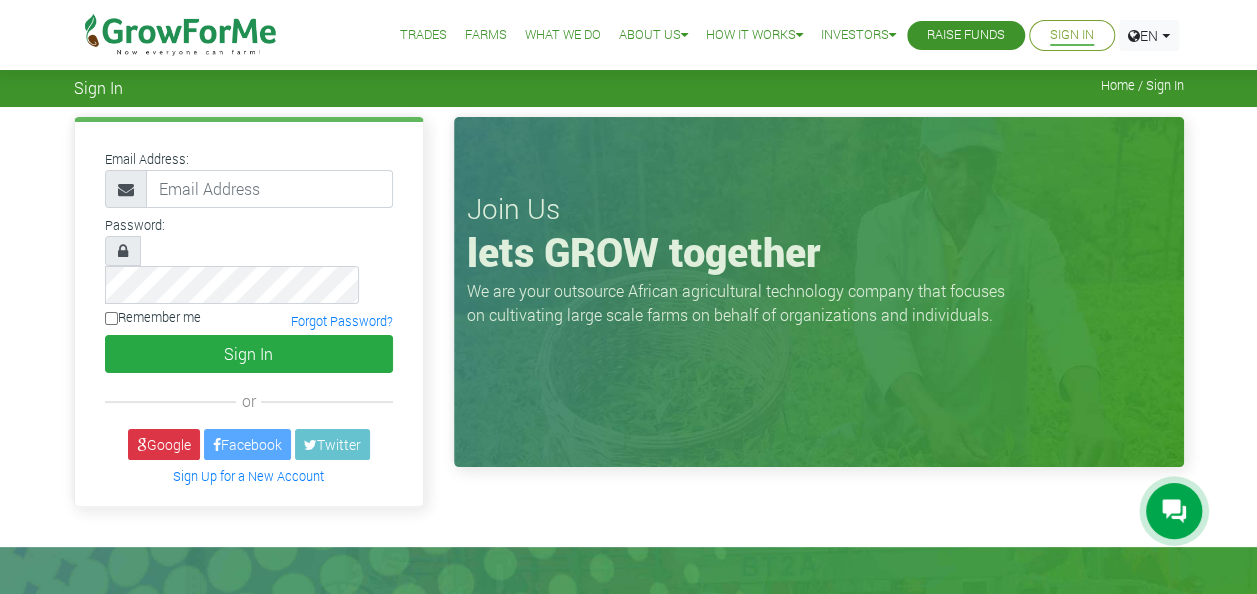 click on "Sign In" at bounding box center (1072, 35) 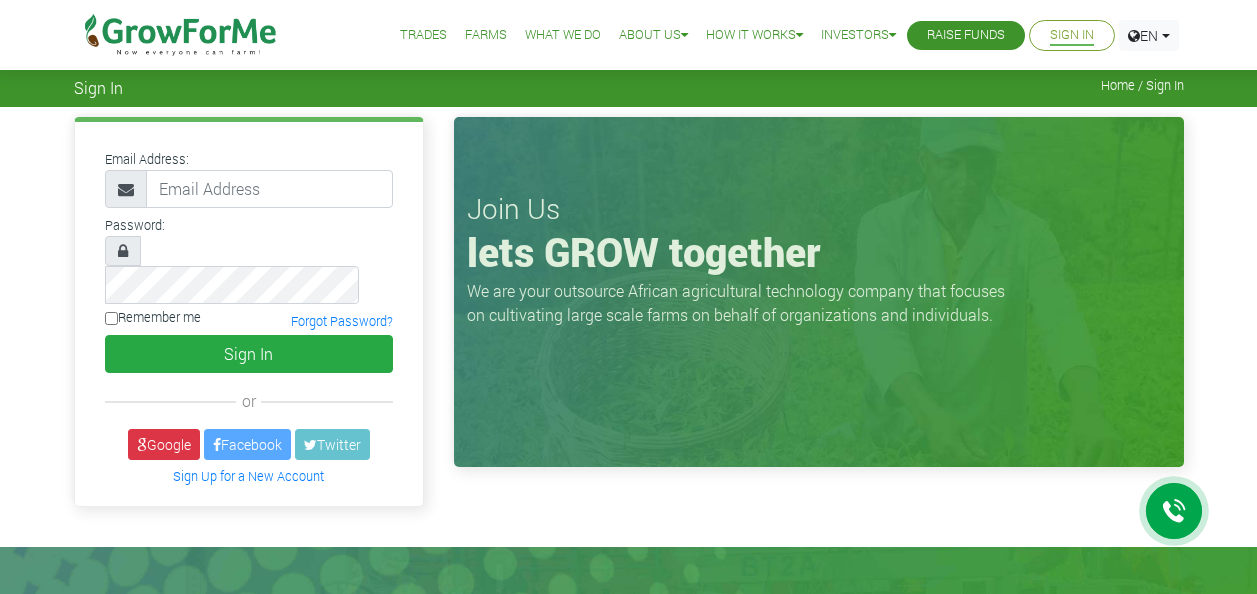 scroll, scrollTop: 0, scrollLeft: 0, axis: both 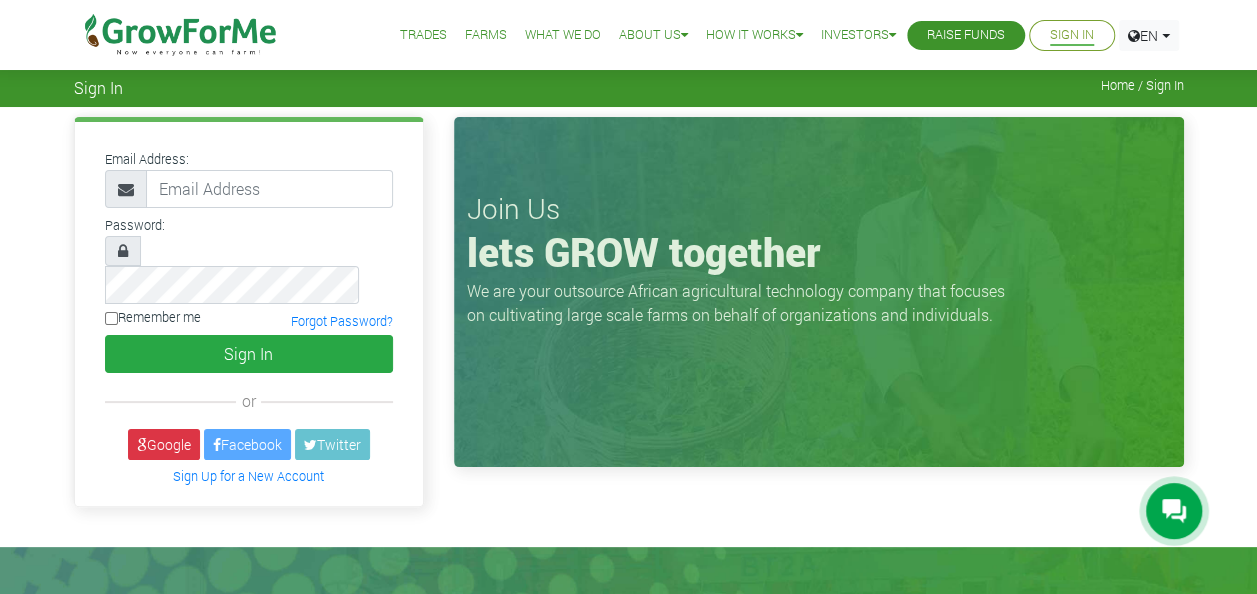 click on "Home / Sign In" at bounding box center (1142, 85) 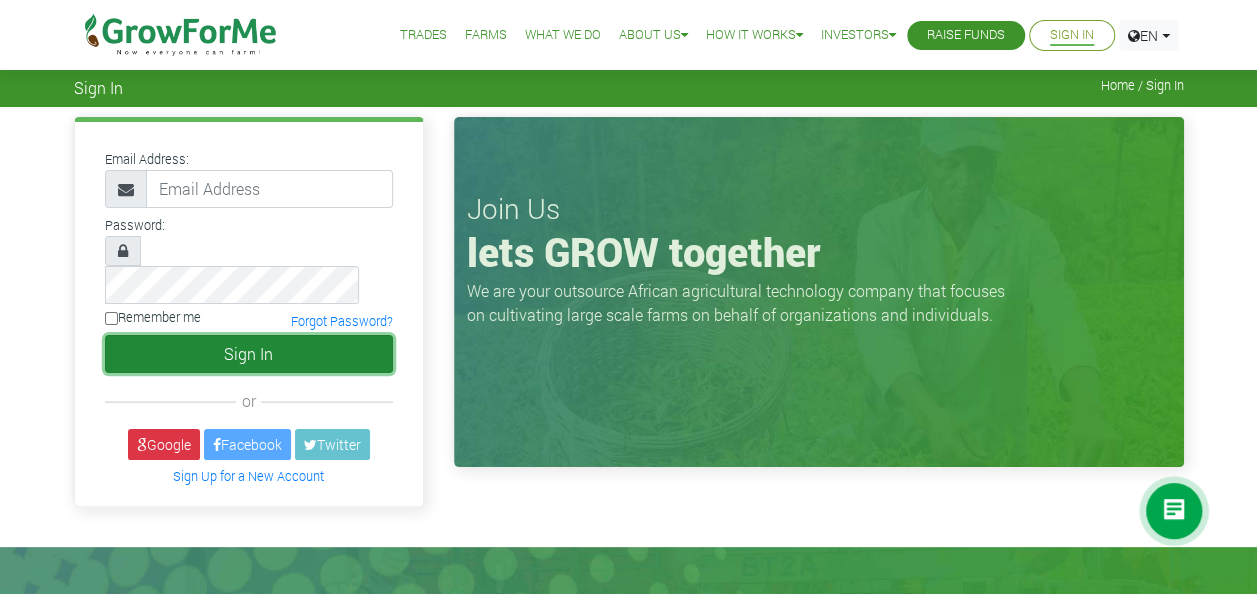 click on "Sign In" at bounding box center (249, 354) 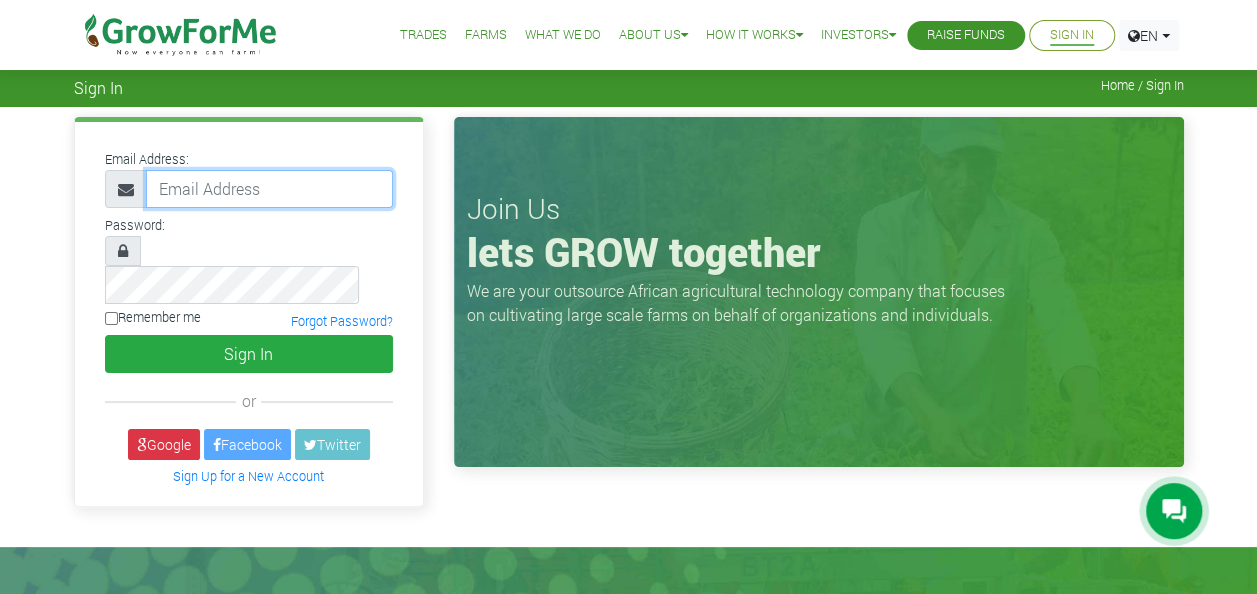 click at bounding box center (269, 189) 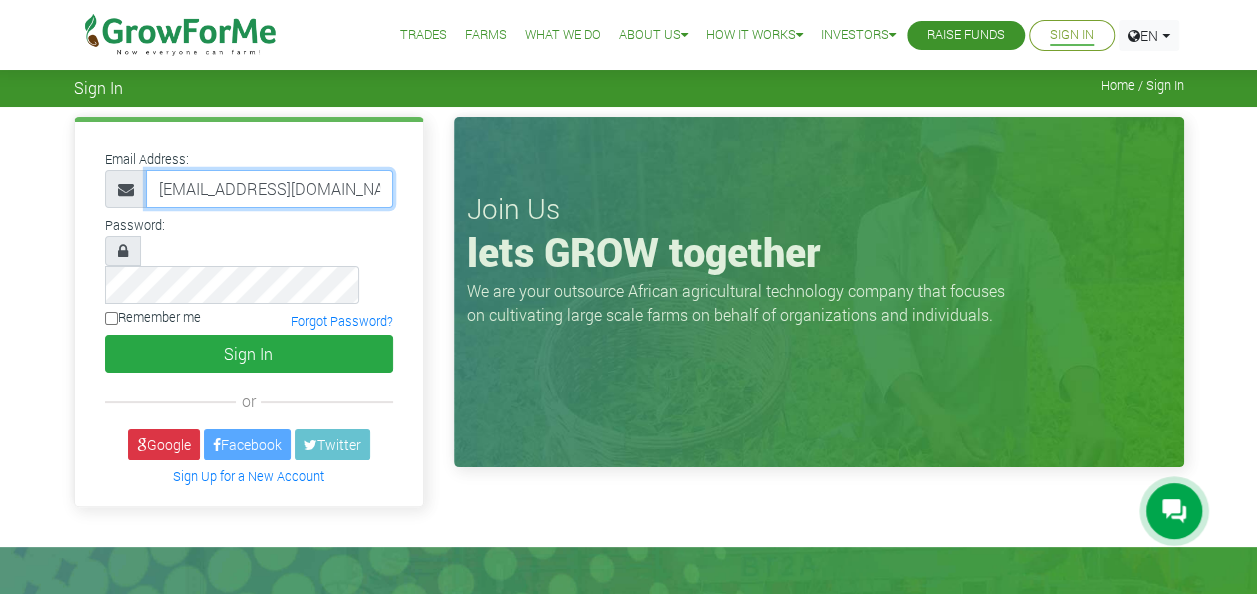 scroll, scrollTop: 0, scrollLeft: 10, axis: horizontal 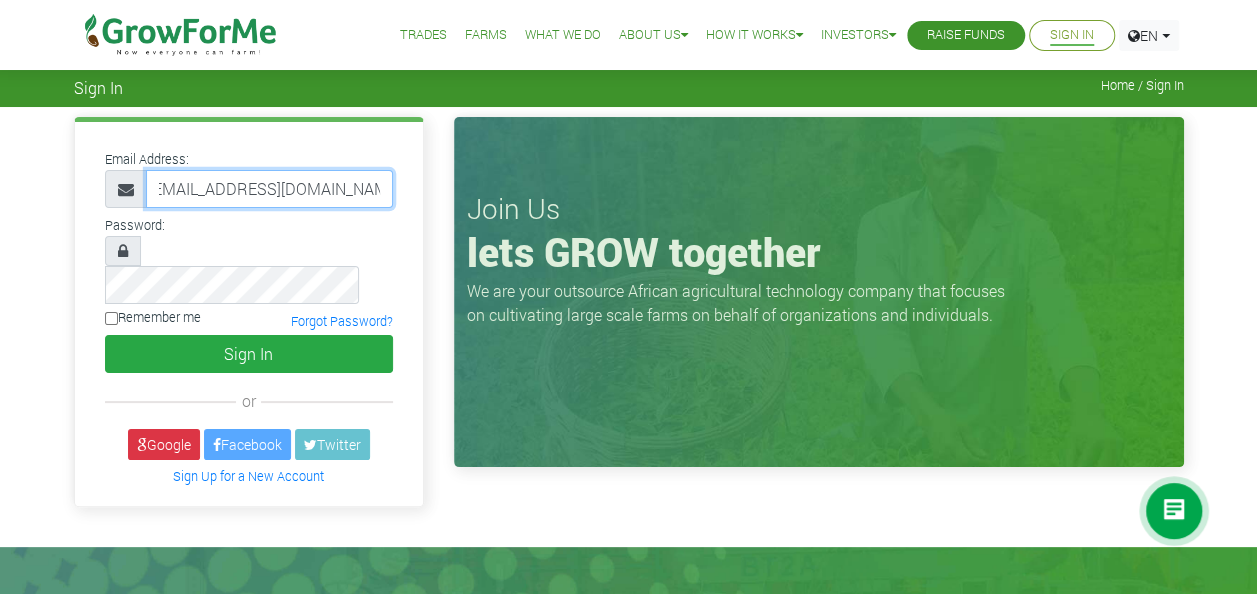 type on "[EMAIL_ADDRESS][DOMAIN_NAME]" 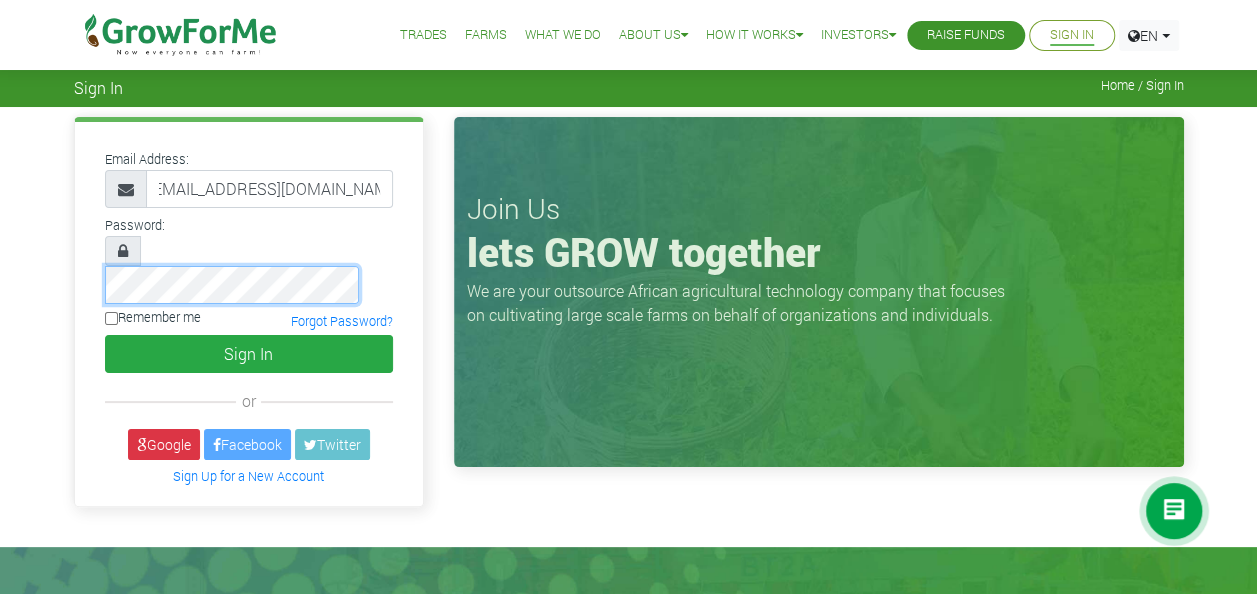 scroll, scrollTop: 0, scrollLeft: 0, axis: both 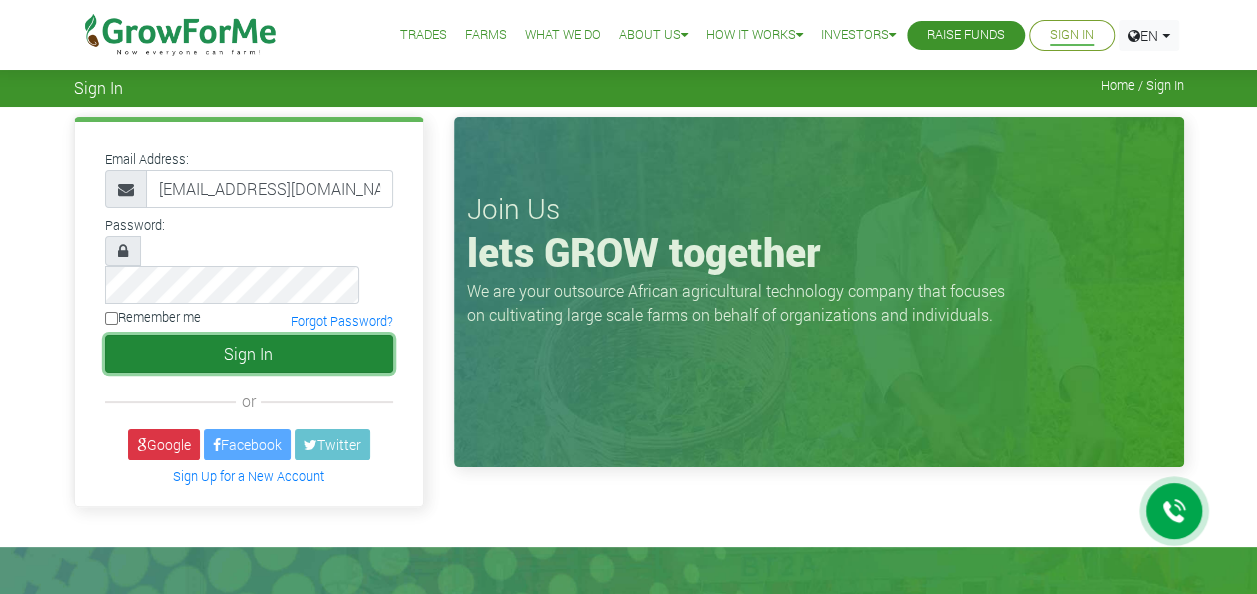 click on "Sign In" at bounding box center (249, 354) 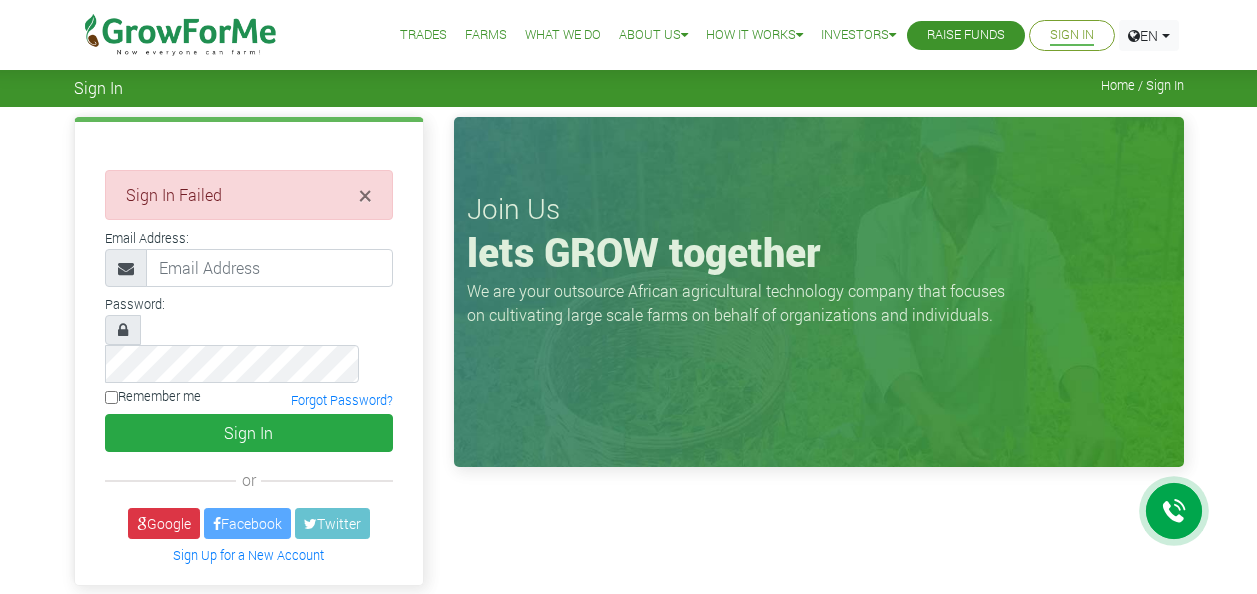 scroll, scrollTop: 0, scrollLeft: 0, axis: both 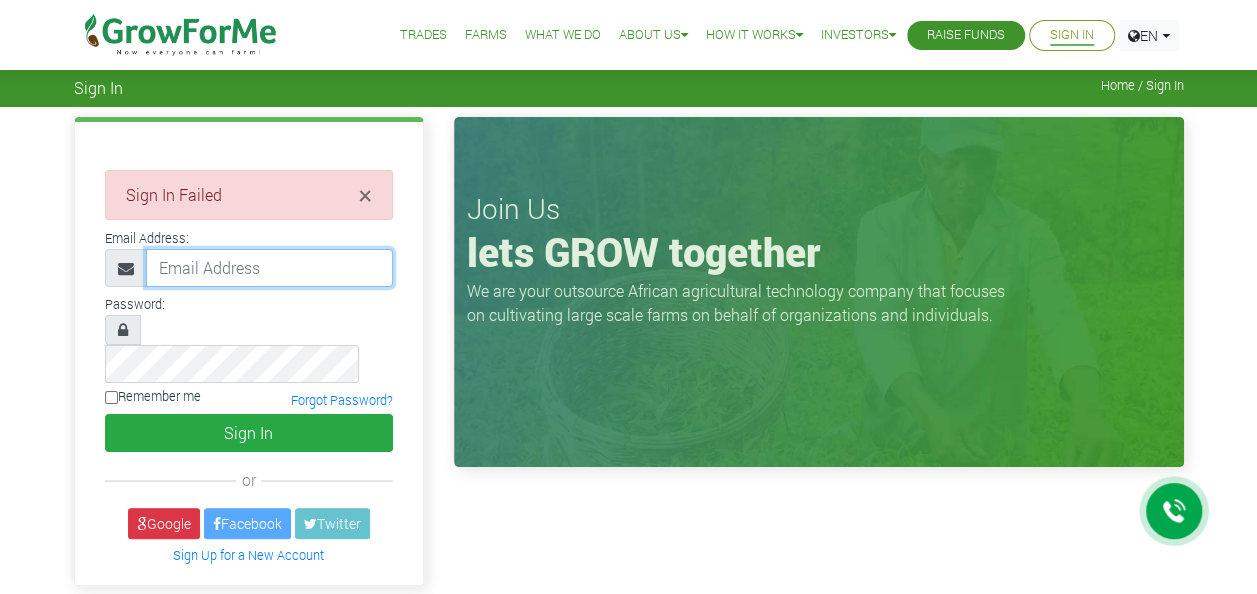 click at bounding box center (269, 268) 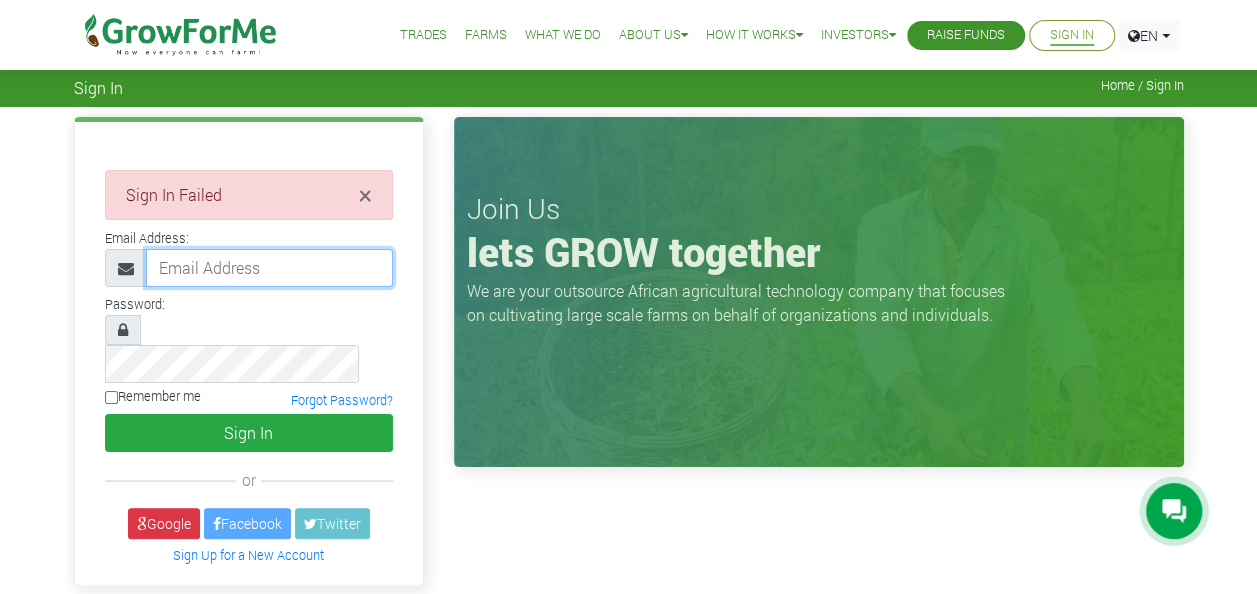 type on "[EMAIL_ADDRESS][DOMAIN_NAME]" 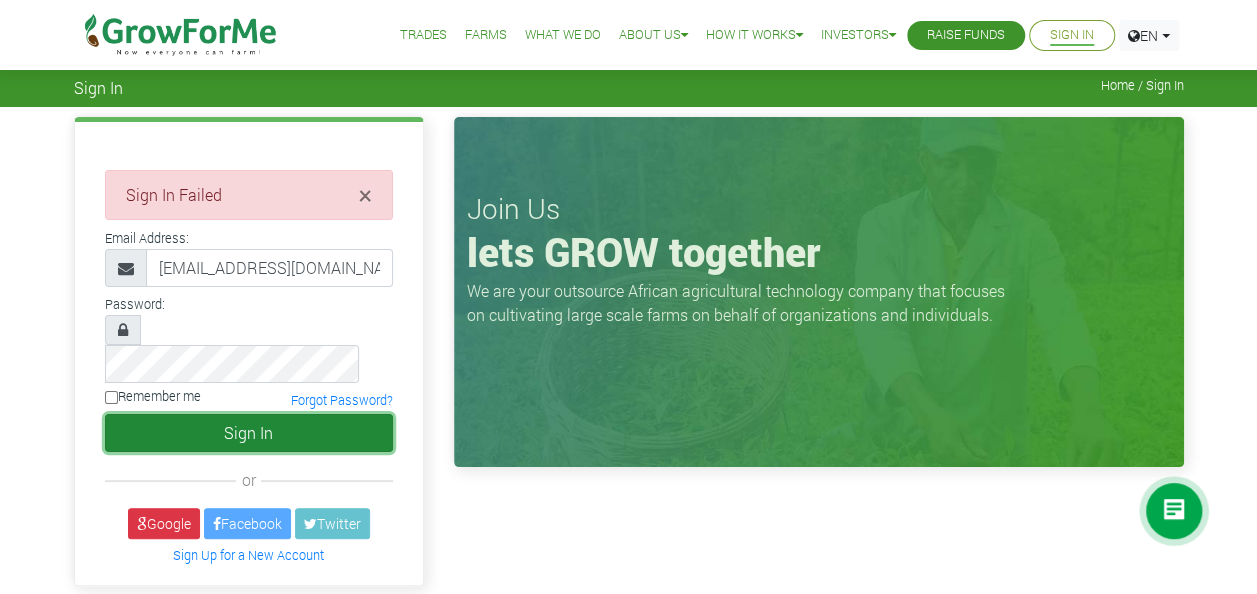 click on "Sign In" at bounding box center [249, 433] 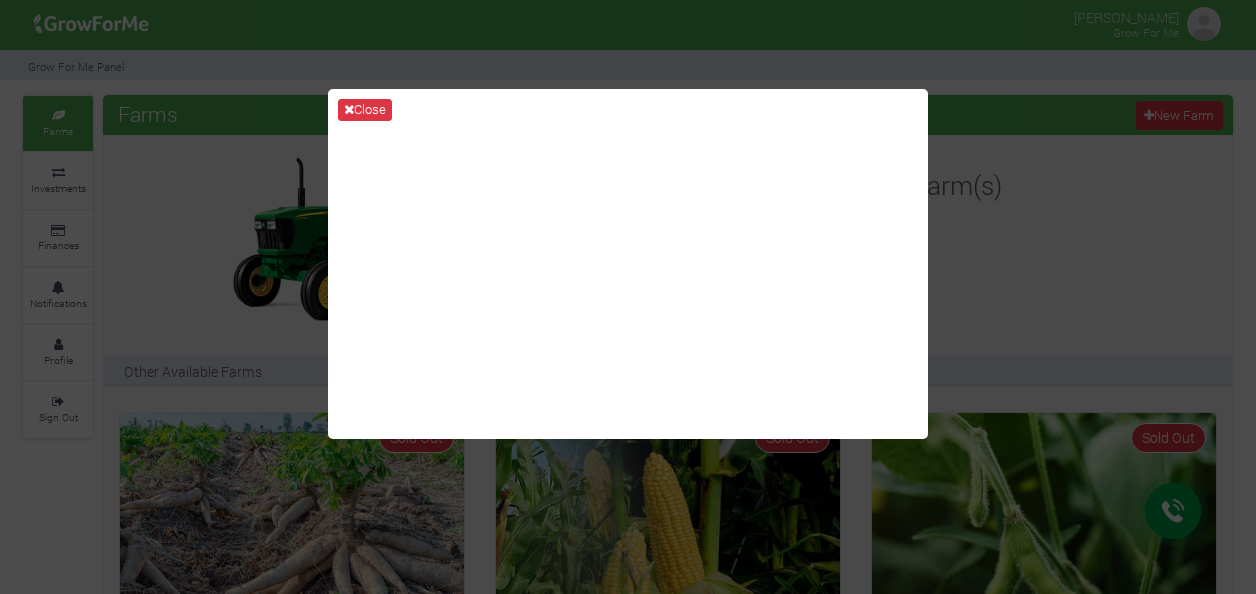 scroll, scrollTop: 0, scrollLeft: 0, axis: both 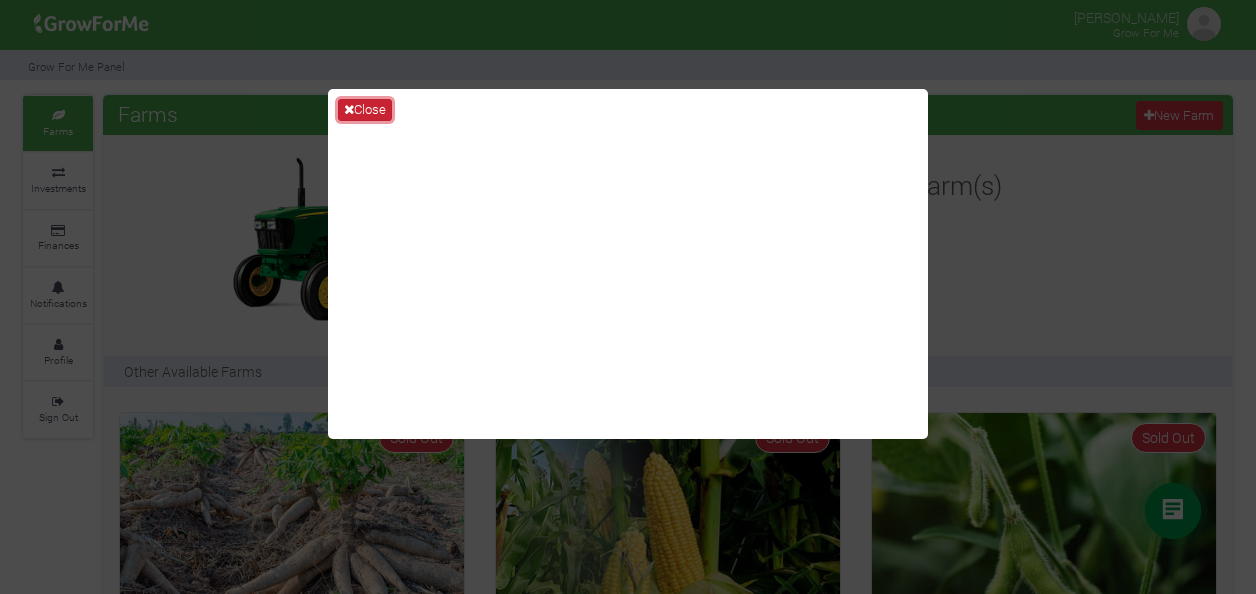 click on "Close" at bounding box center (365, 110) 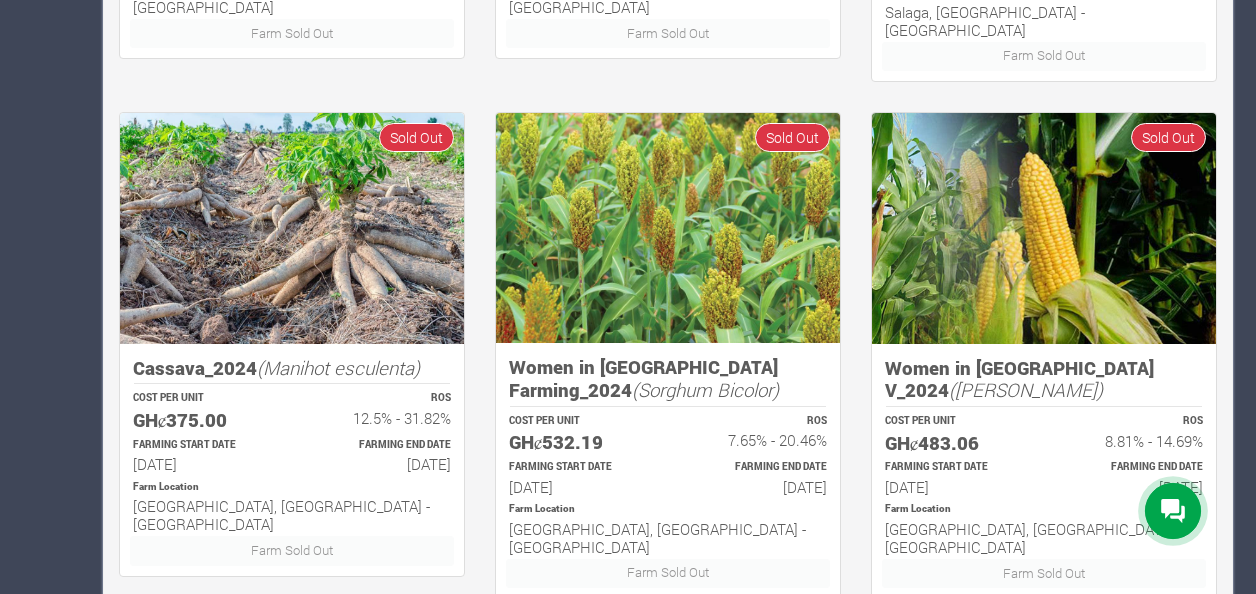 scroll, scrollTop: 1376, scrollLeft: 0, axis: vertical 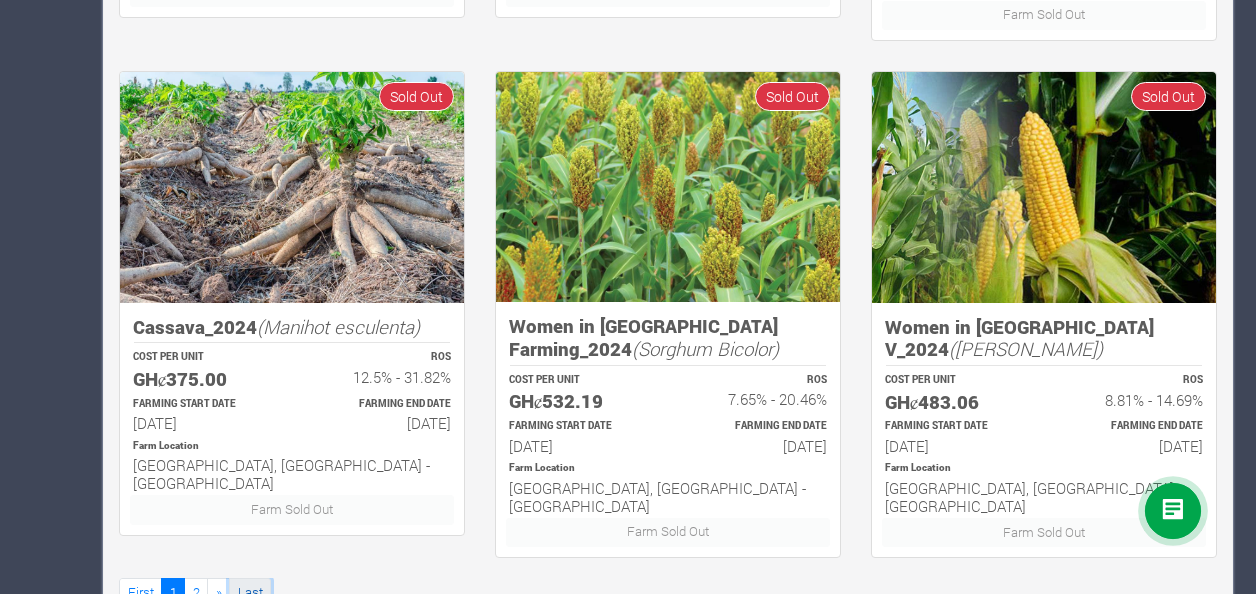 click on "Last" at bounding box center (250, 592) 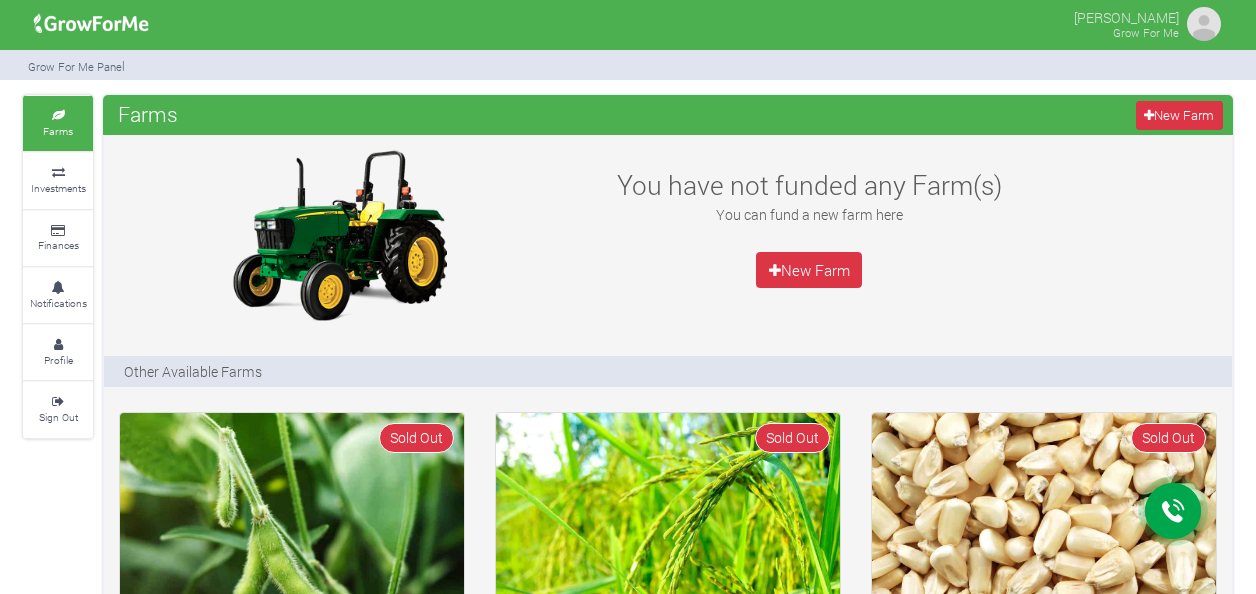 scroll, scrollTop: 0, scrollLeft: 0, axis: both 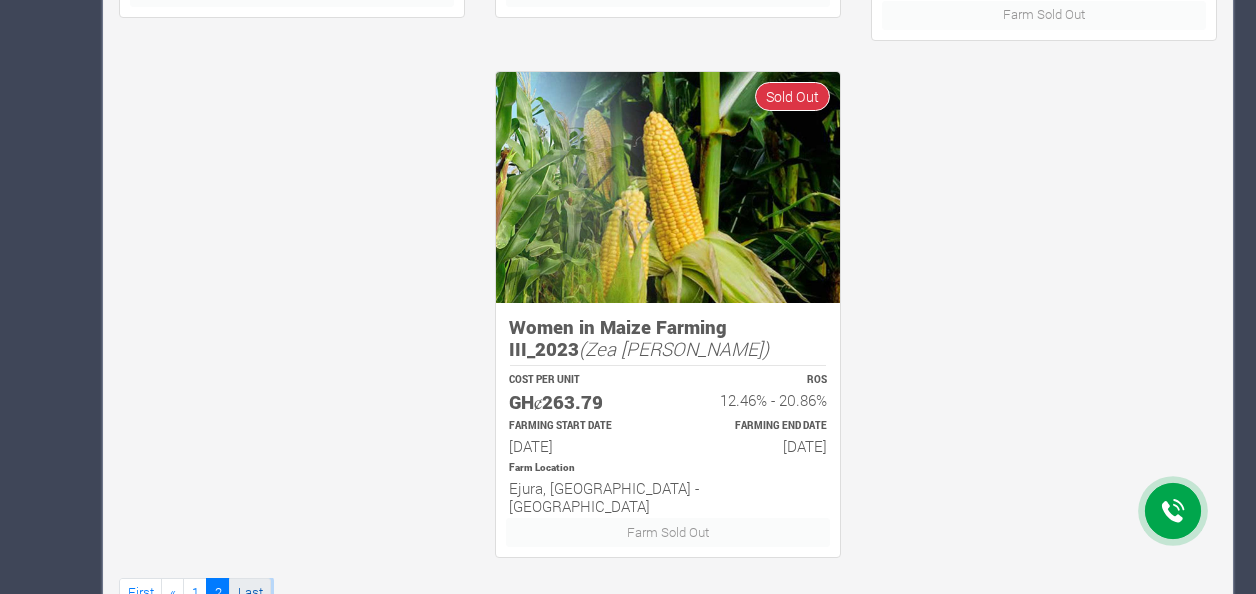 click on "Last" at bounding box center (250, 592) 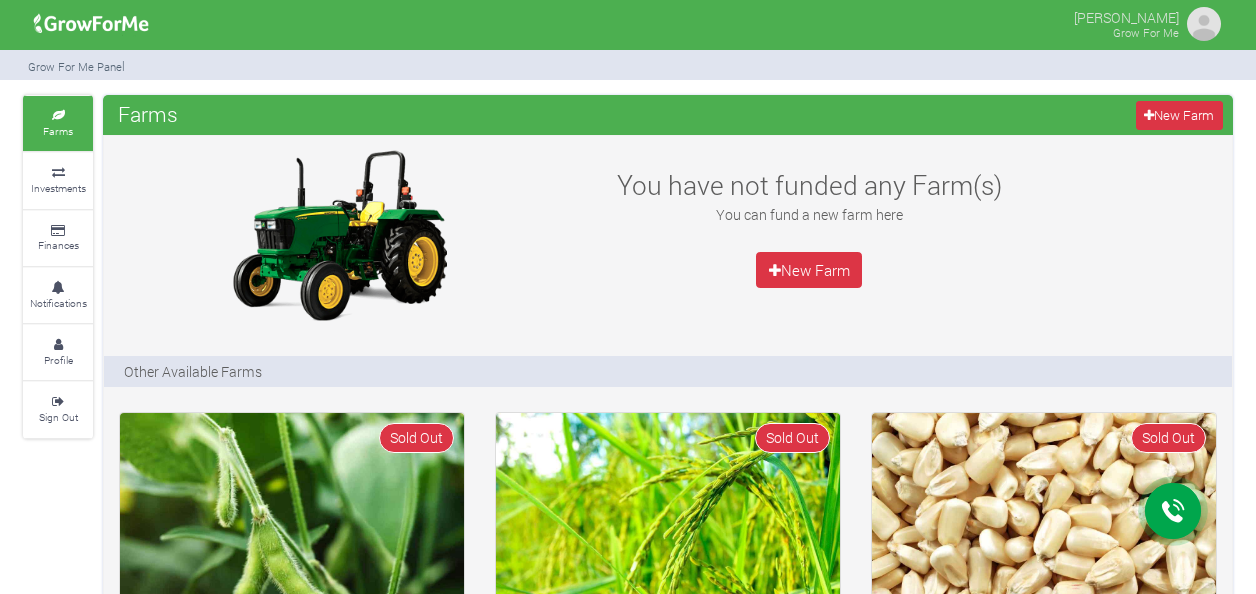 scroll, scrollTop: 0, scrollLeft: 0, axis: both 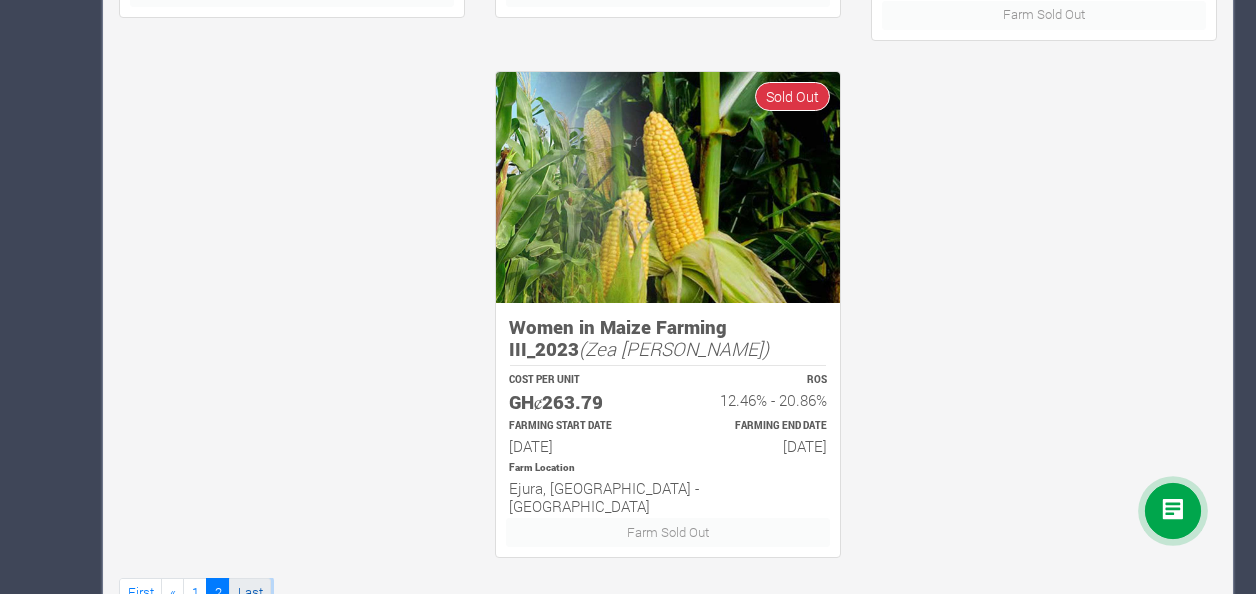 click on "Last" at bounding box center [250, 592] 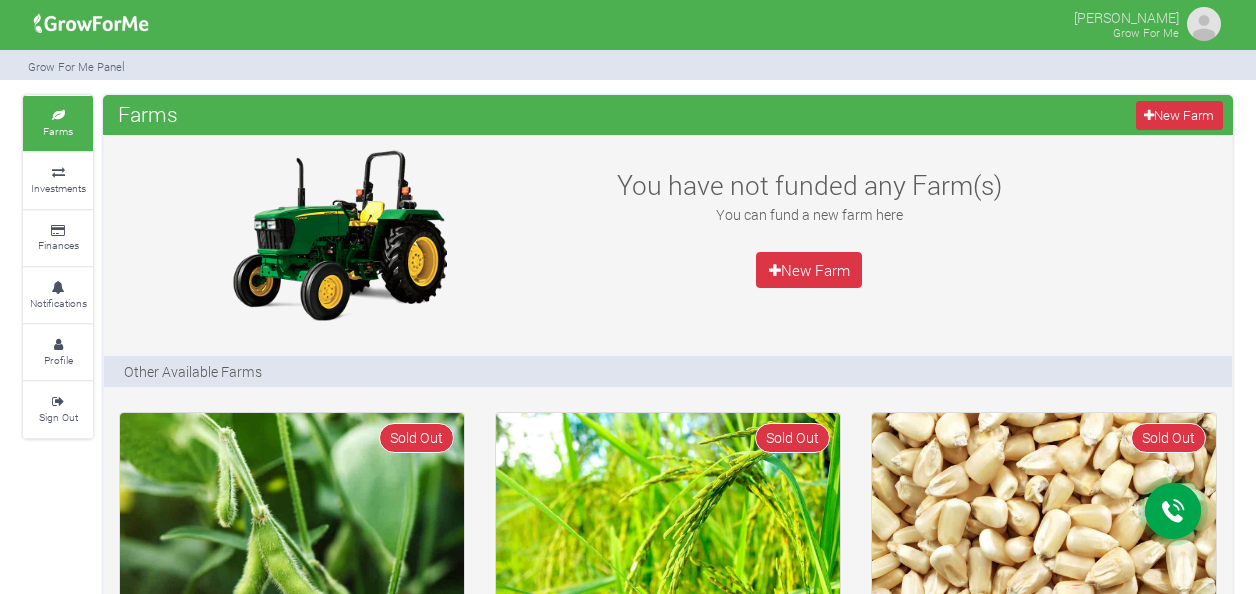 scroll, scrollTop: 0, scrollLeft: 0, axis: both 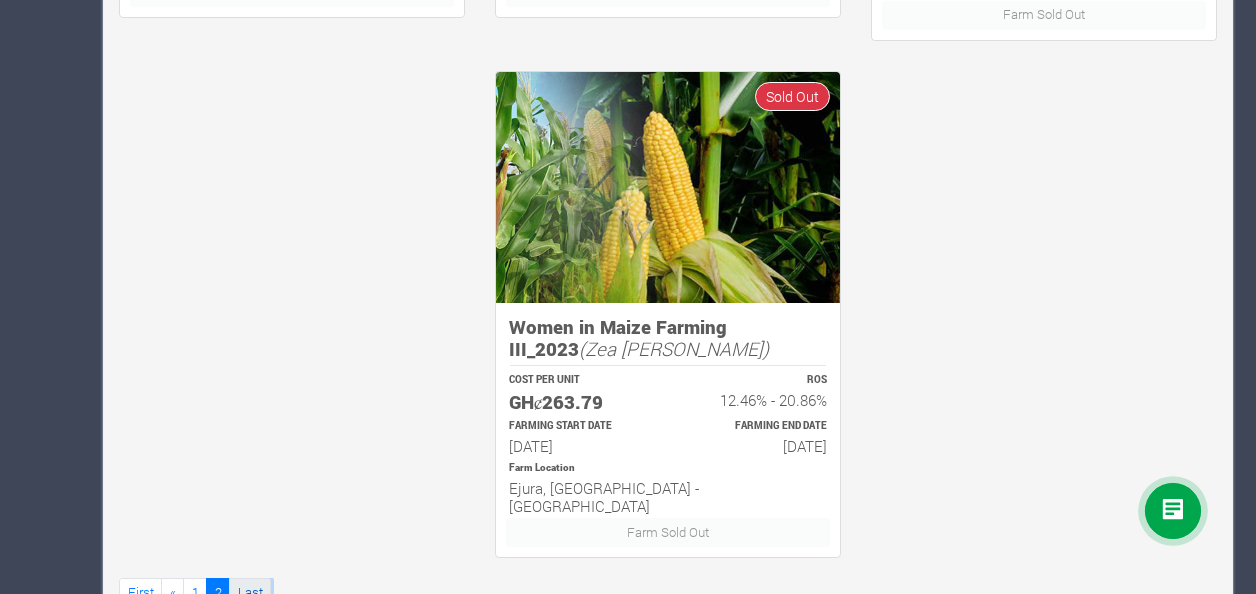 click on "Last" at bounding box center [250, 592] 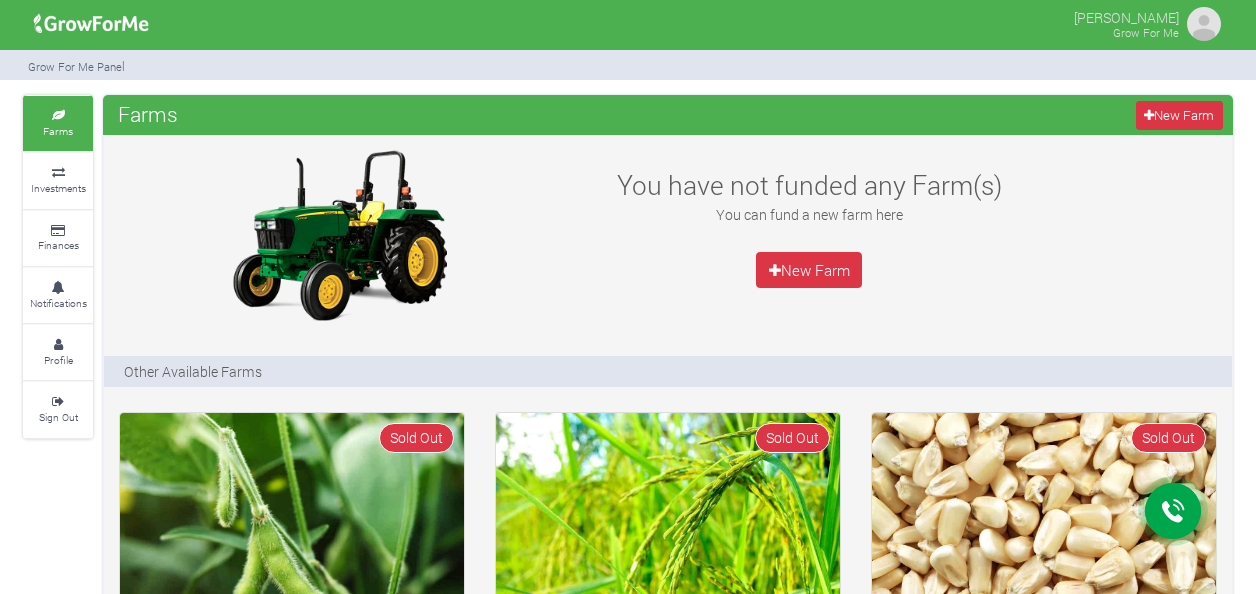 scroll, scrollTop: 0, scrollLeft: 0, axis: both 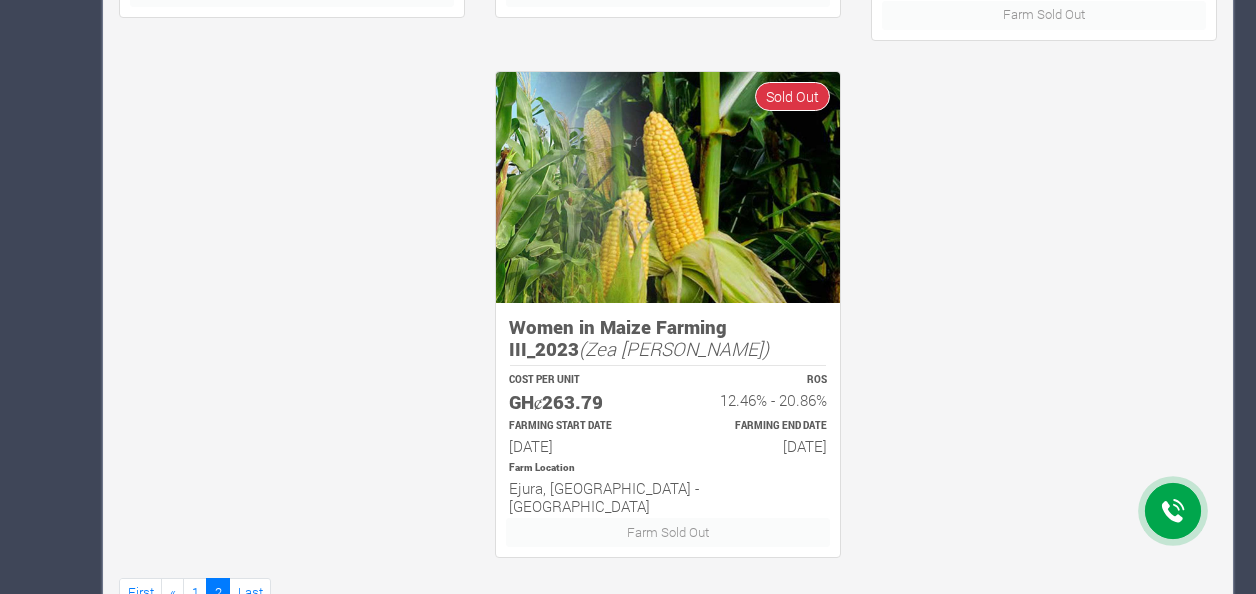 click at bounding box center [668, 187] 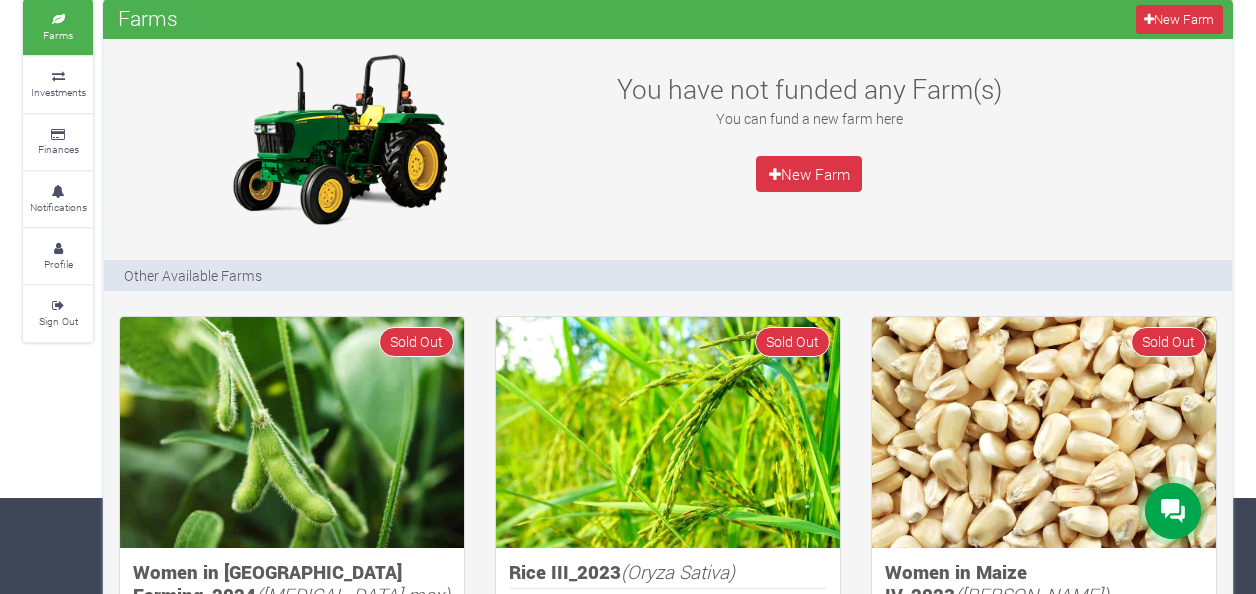 scroll, scrollTop: 67, scrollLeft: 0, axis: vertical 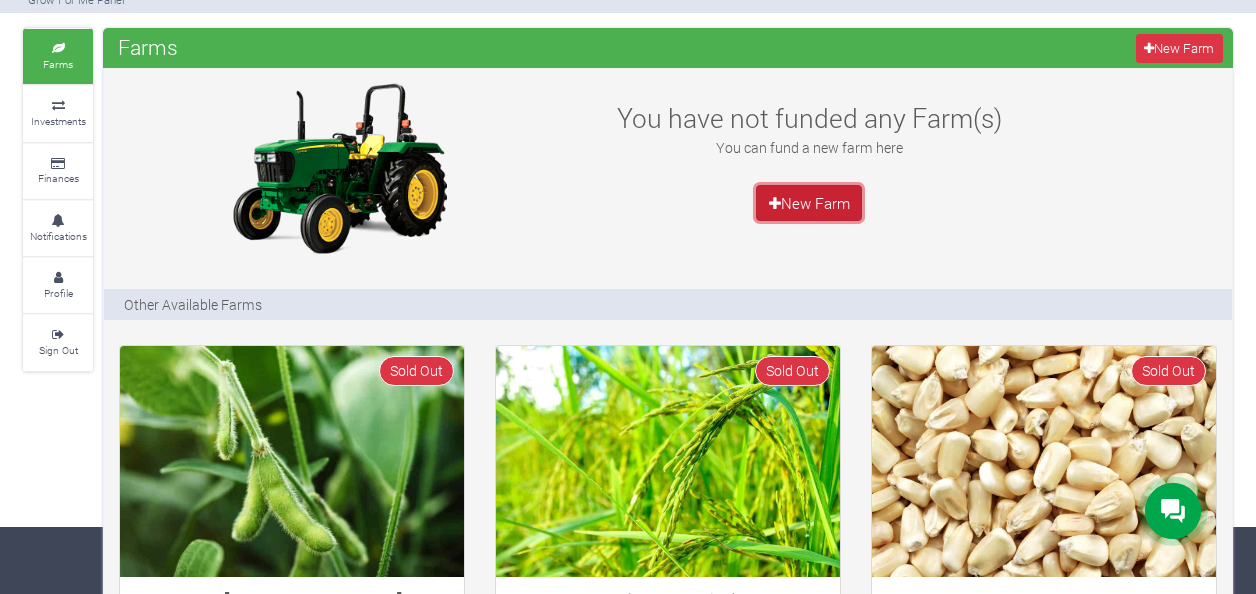 click on "New Farm" at bounding box center (809, 203) 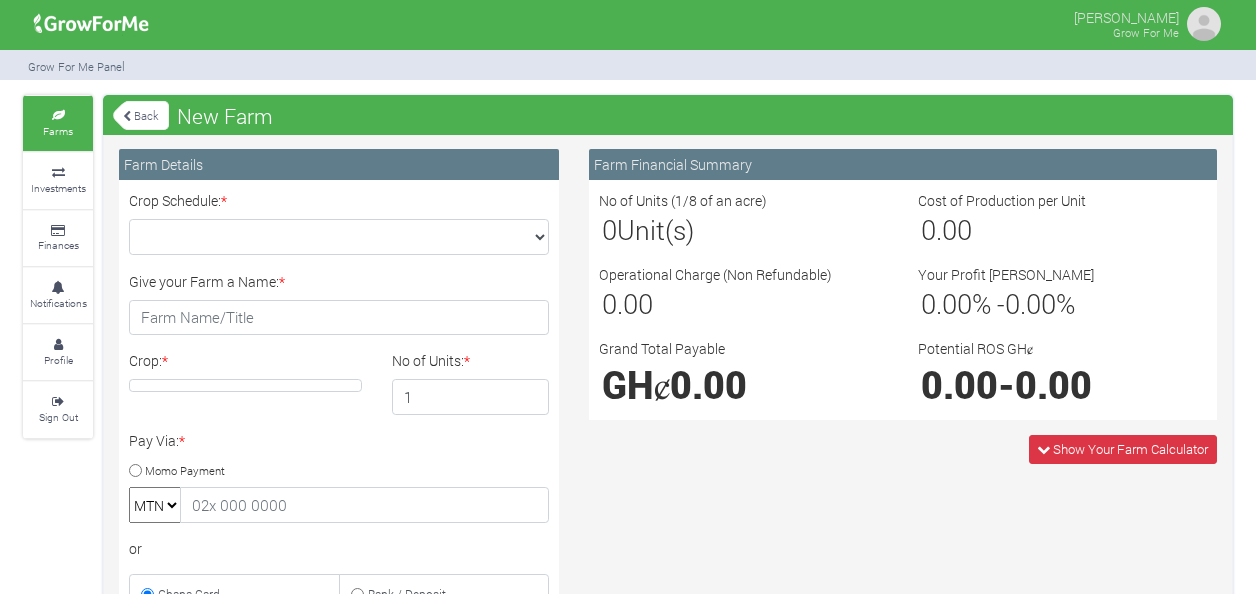 scroll, scrollTop: 0, scrollLeft: 0, axis: both 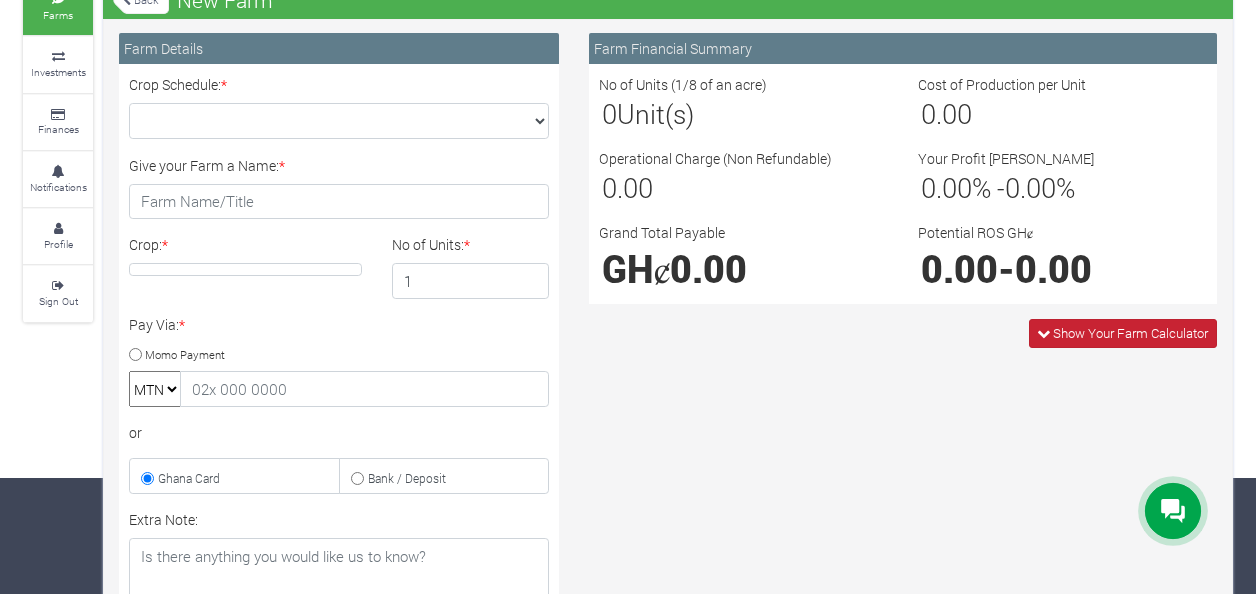 click at bounding box center (1043, 333) 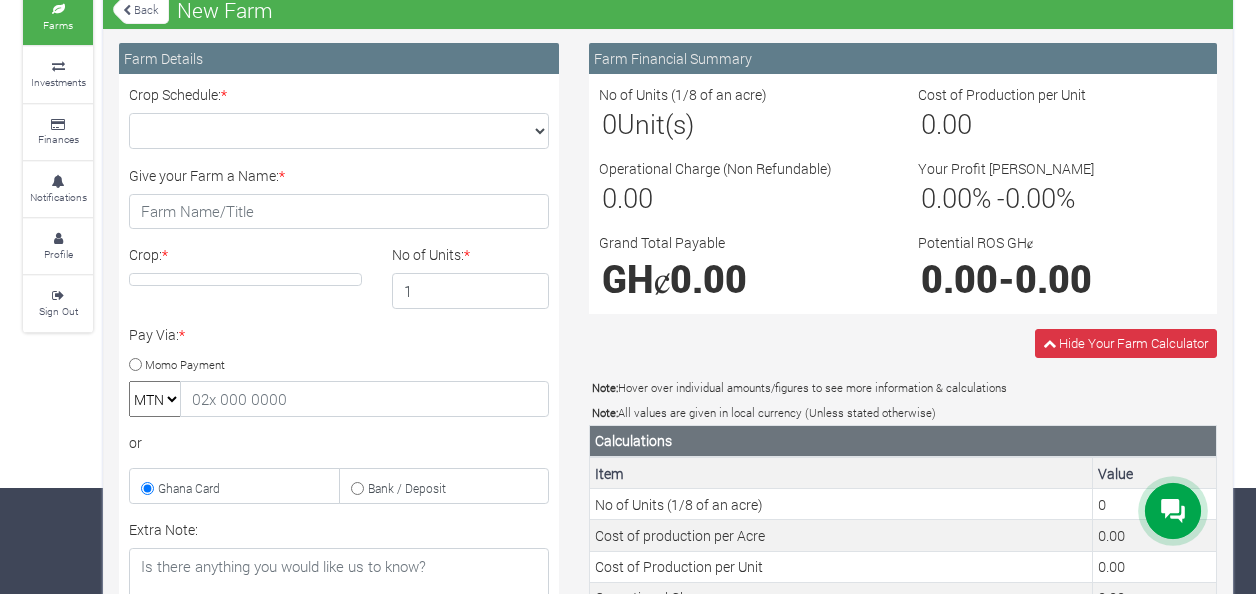 scroll, scrollTop: 0, scrollLeft: 0, axis: both 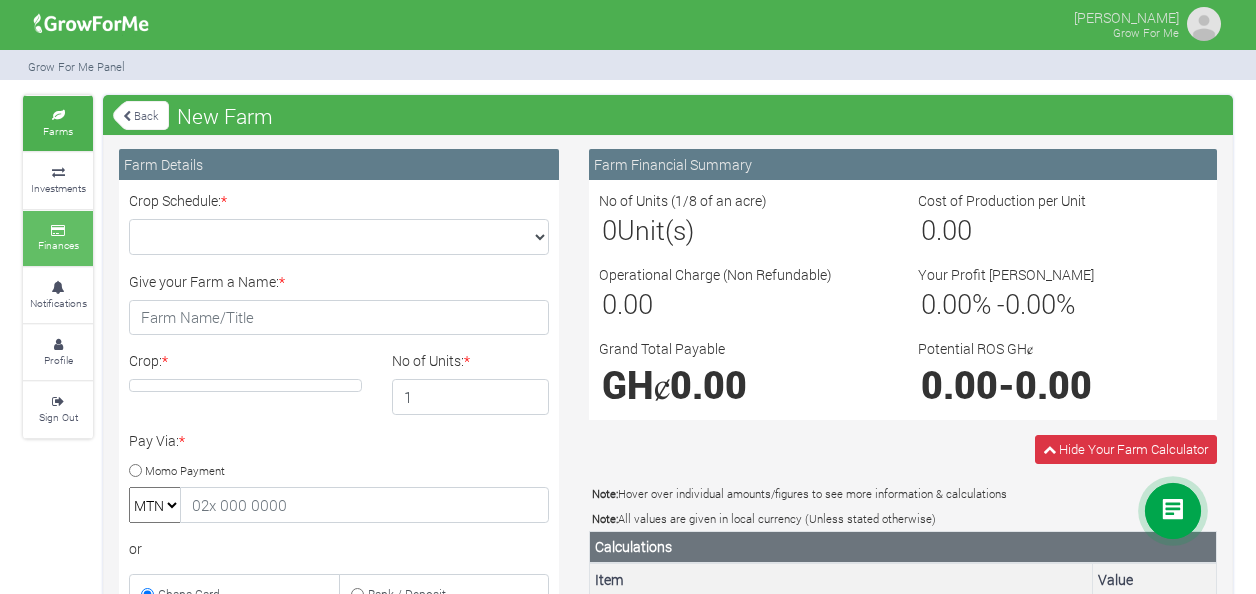 click on "Finances" at bounding box center (58, 245) 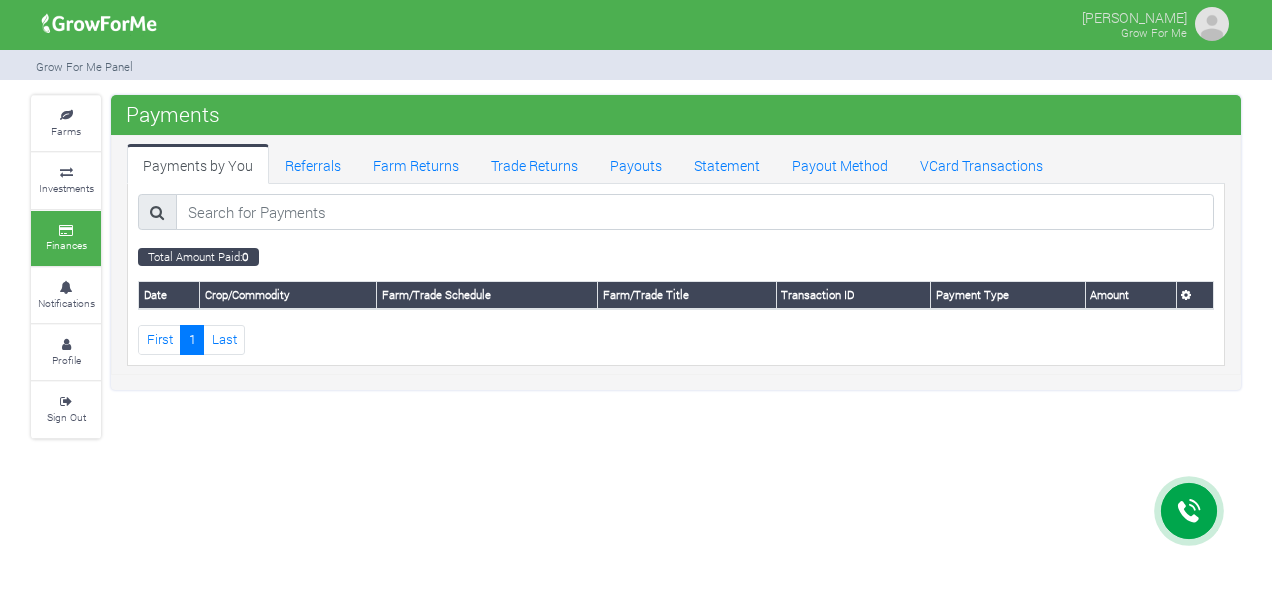 scroll, scrollTop: 0, scrollLeft: 0, axis: both 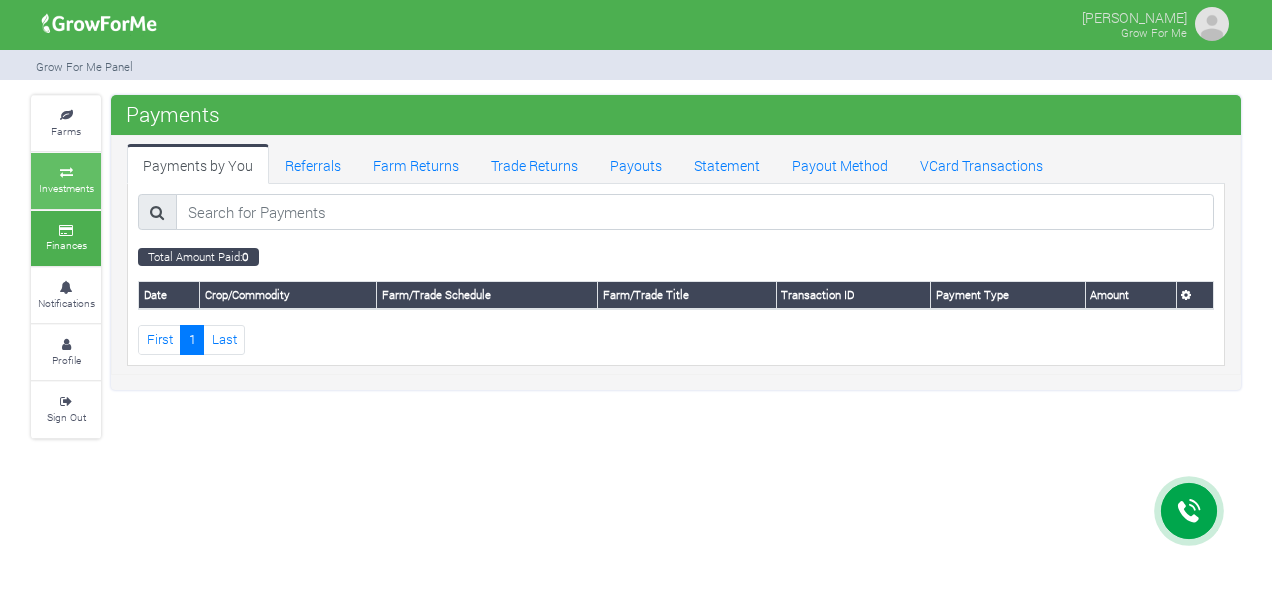 click at bounding box center (66, 173) 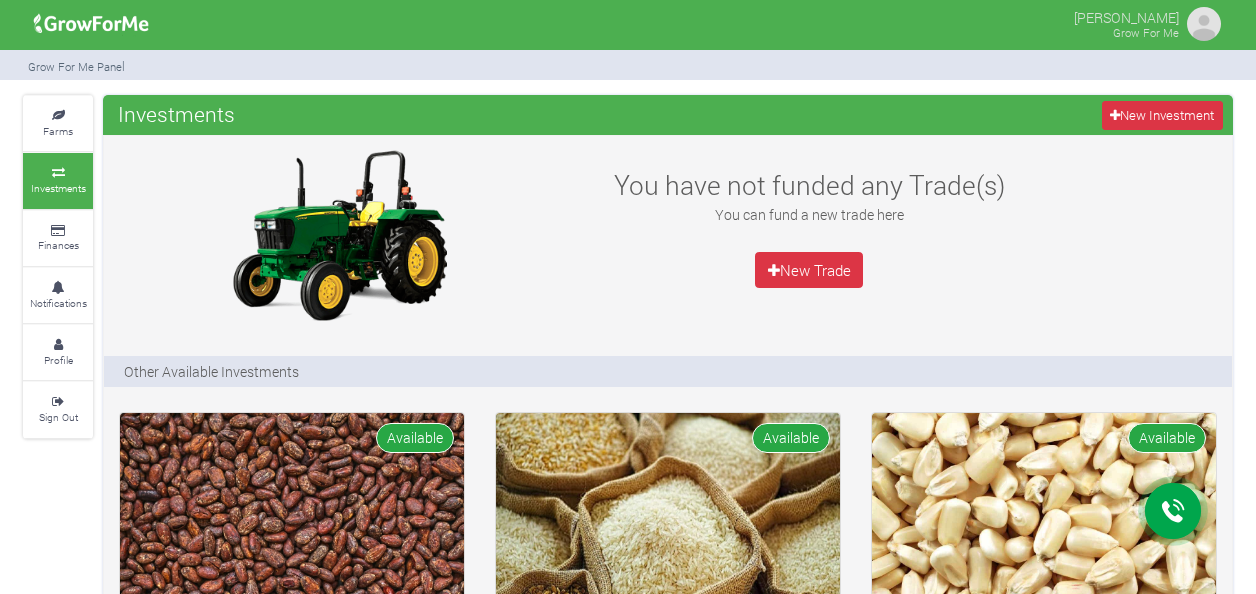 scroll, scrollTop: 0, scrollLeft: 0, axis: both 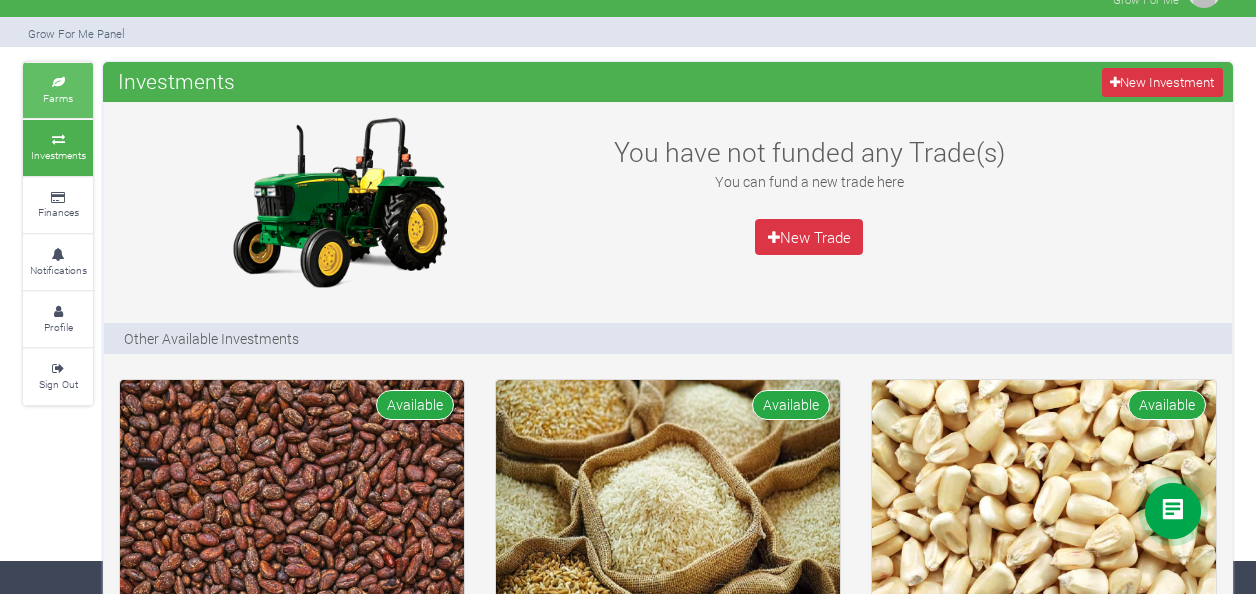 click at bounding box center (58, 83) 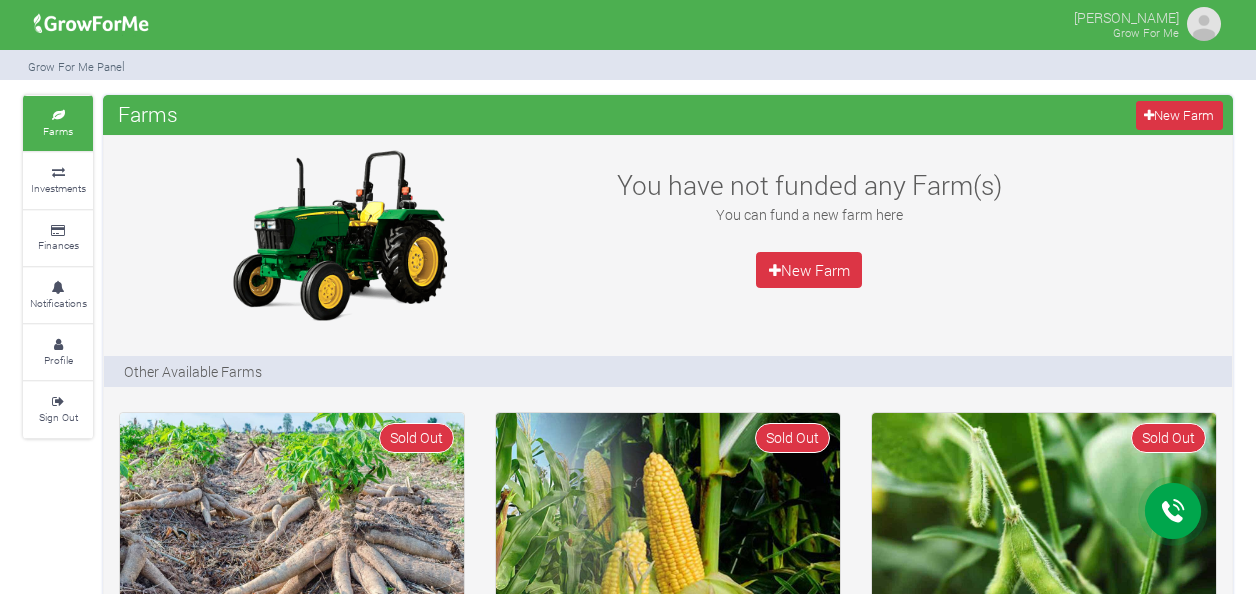 scroll, scrollTop: 0, scrollLeft: 0, axis: both 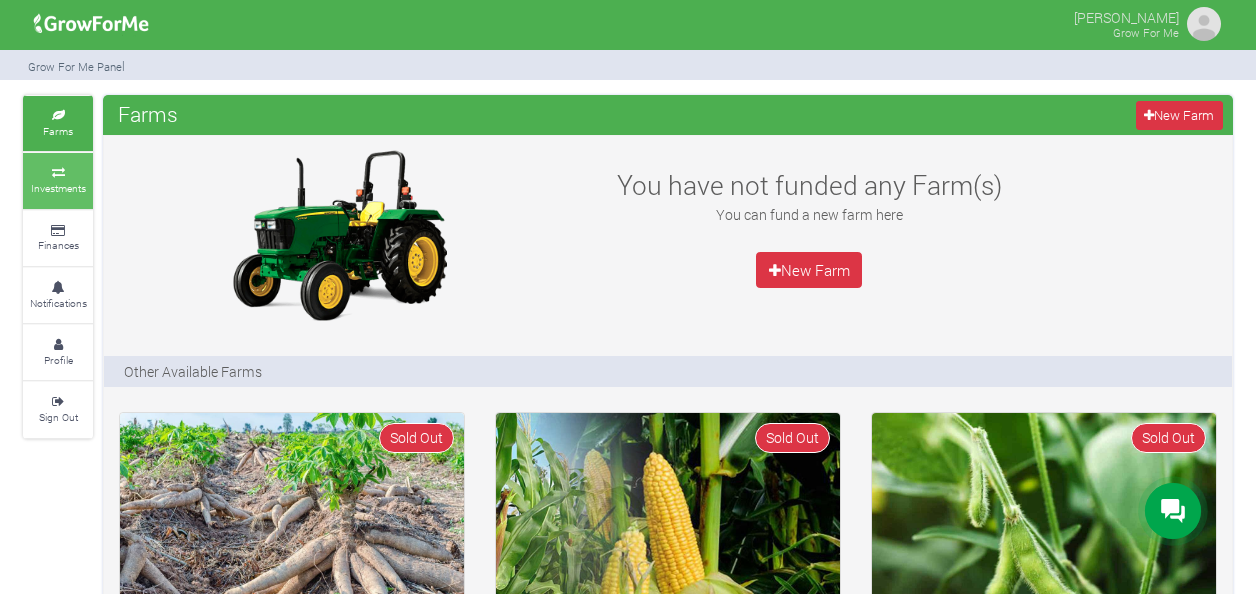 click on "Investments" at bounding box center [58, 180] 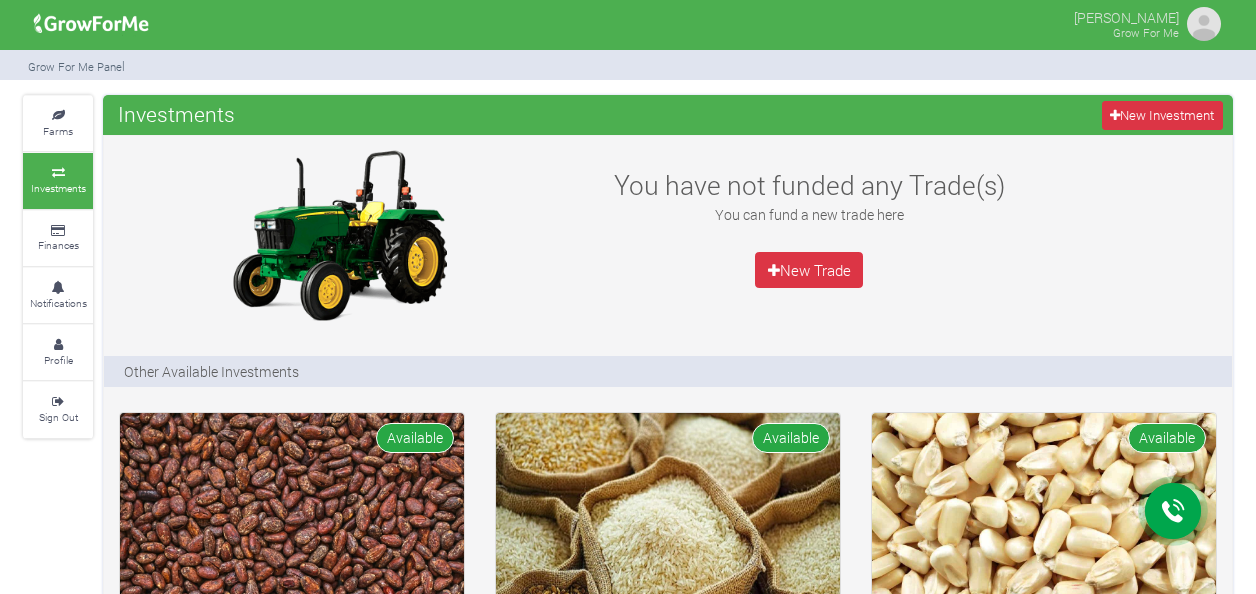 scroll, scrollTop: 0, scrollLeft: 0, axis: both 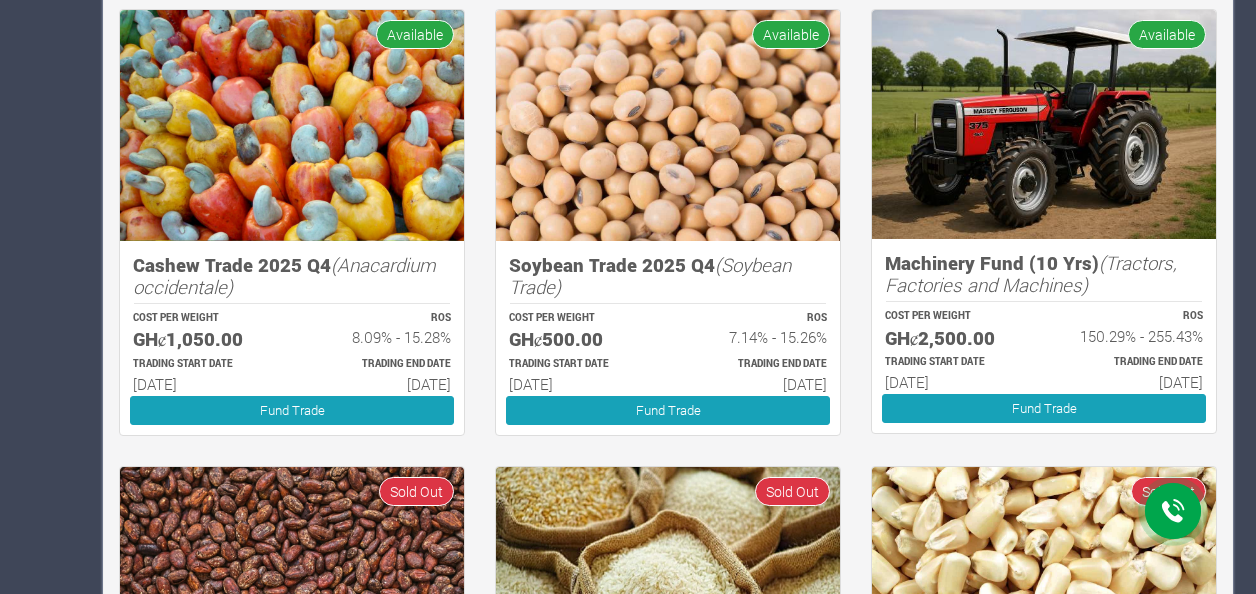 click on "Cocoa/Shearnut Trade 2025 Q4  (Cocoa Trade)
COST PER WEIGHT
GHȼ1,550.00
ROS
8.93% - 15.25%
TRADING START DATE 01st Oct 2025 31st Mar 2026" at bounding box center [668, 227] 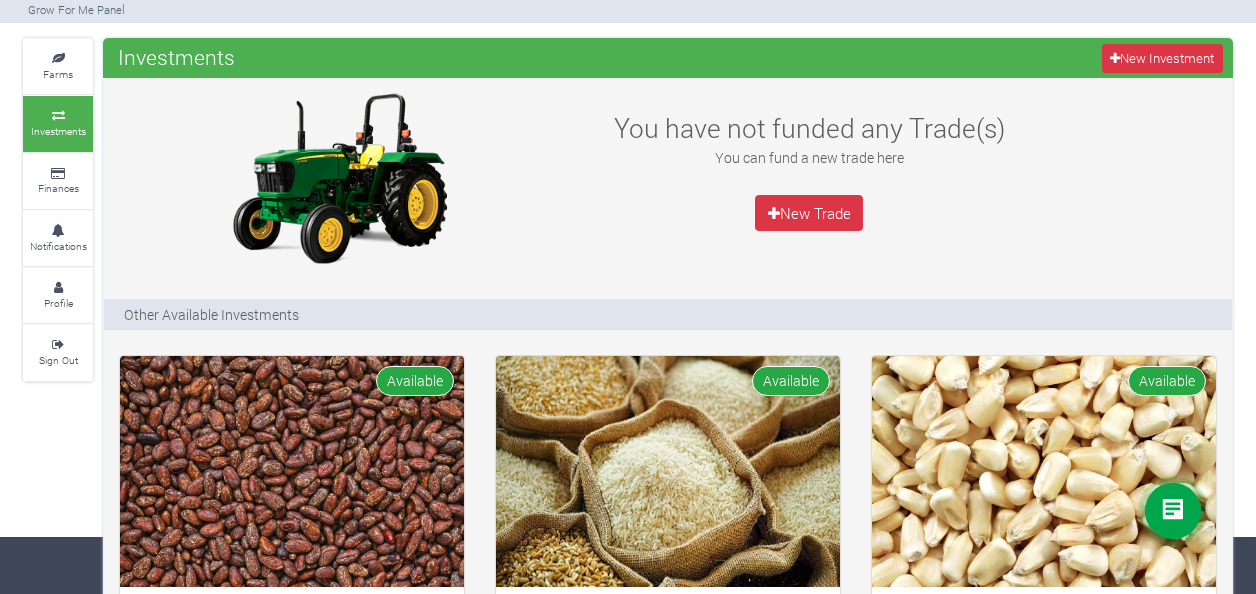 scroll, scrollTop: 54, scrollLeft: 0, axis: vertical 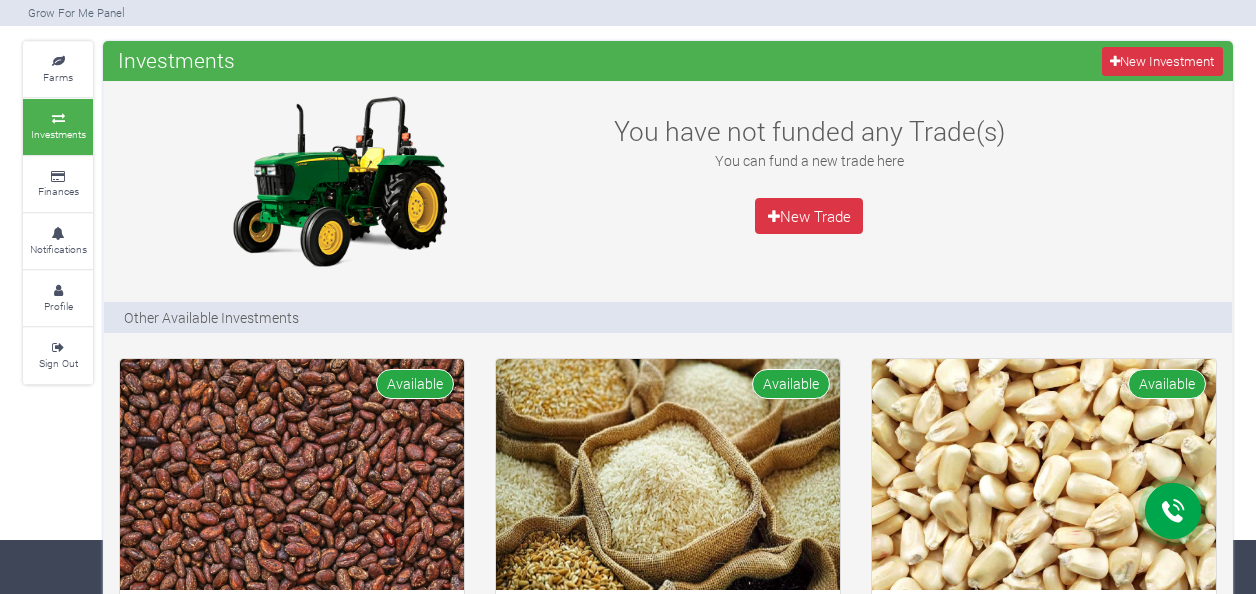 click at bounding box center [292, 474] 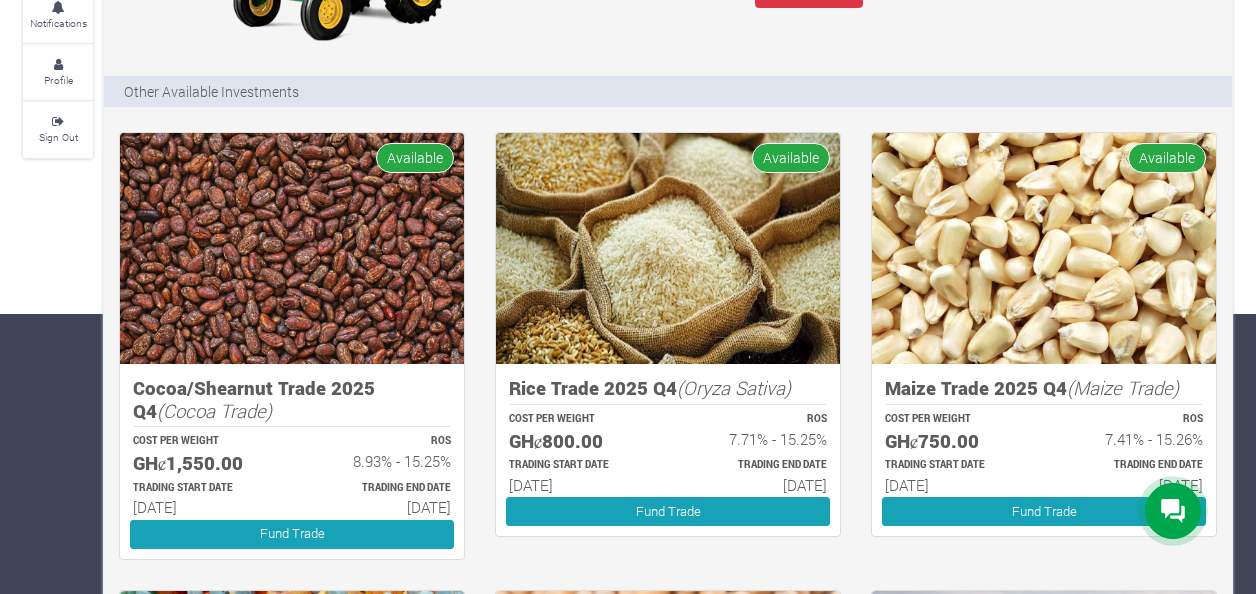 scroll, scrollTop: 284, scrollLeft: 0, axis: vertical 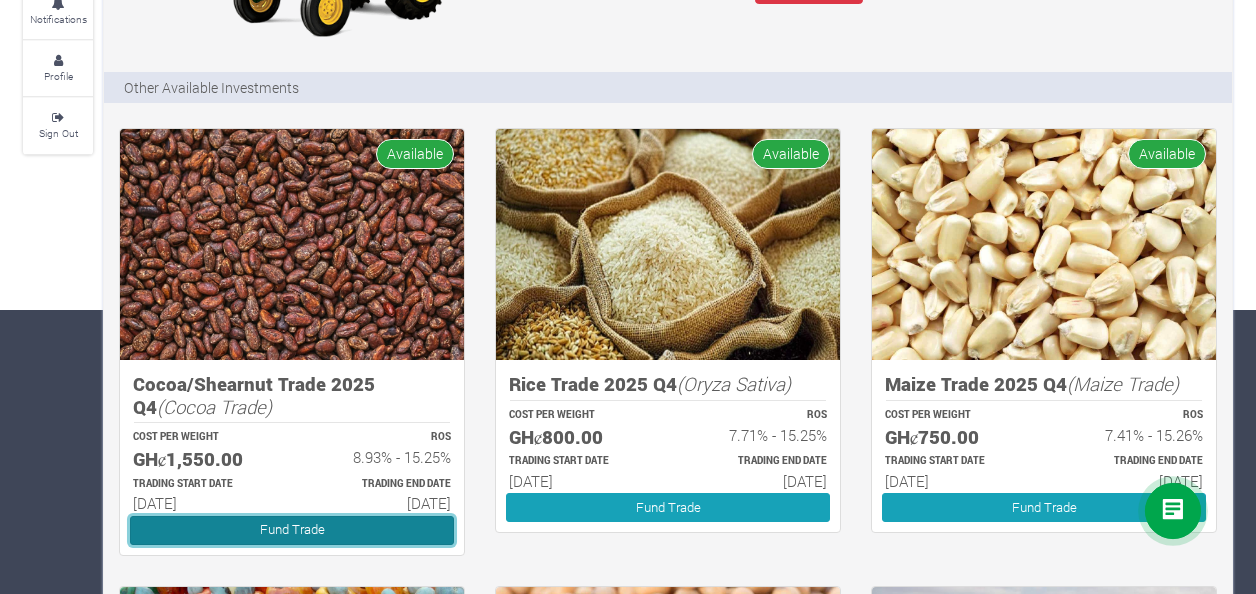 click on "Fund Trade" at bounding box center (292, 530) 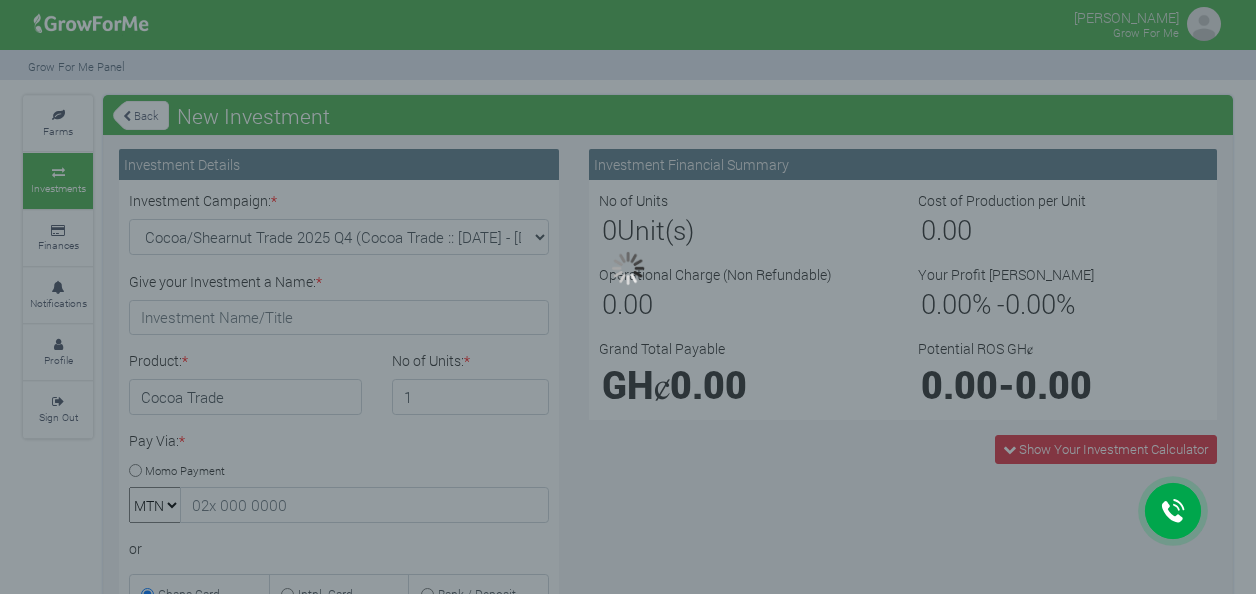 scroll, scrollTop: 0, scrollLeft: 0, axis: both 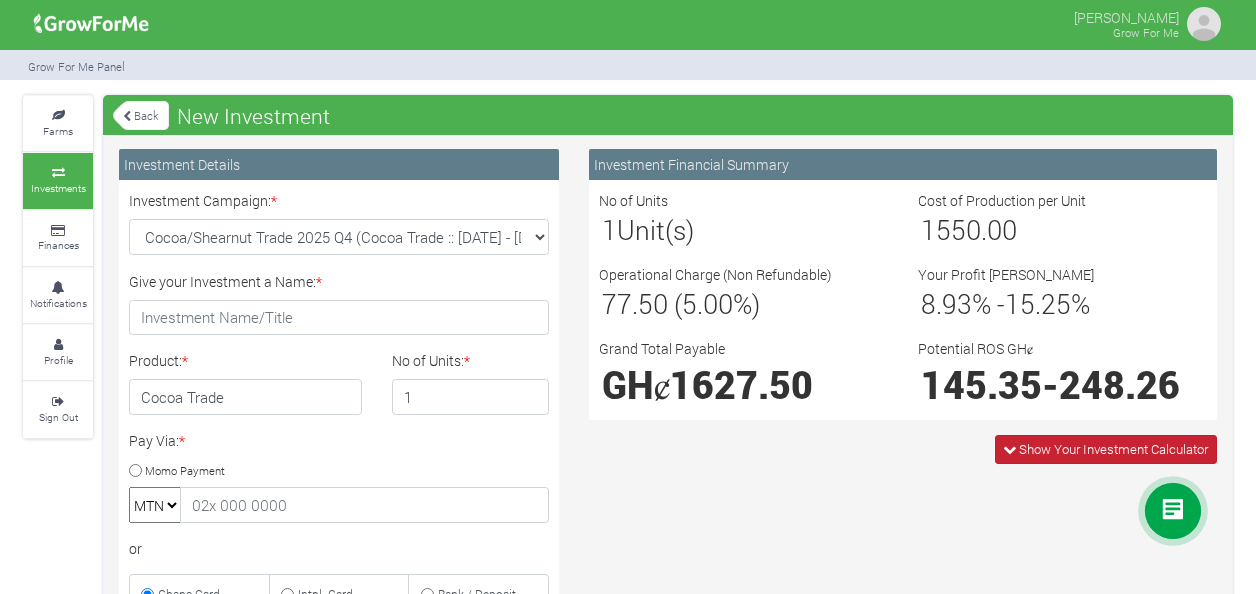 click on "Show Your Investment Calculator" at bounding box center (1113, 449) 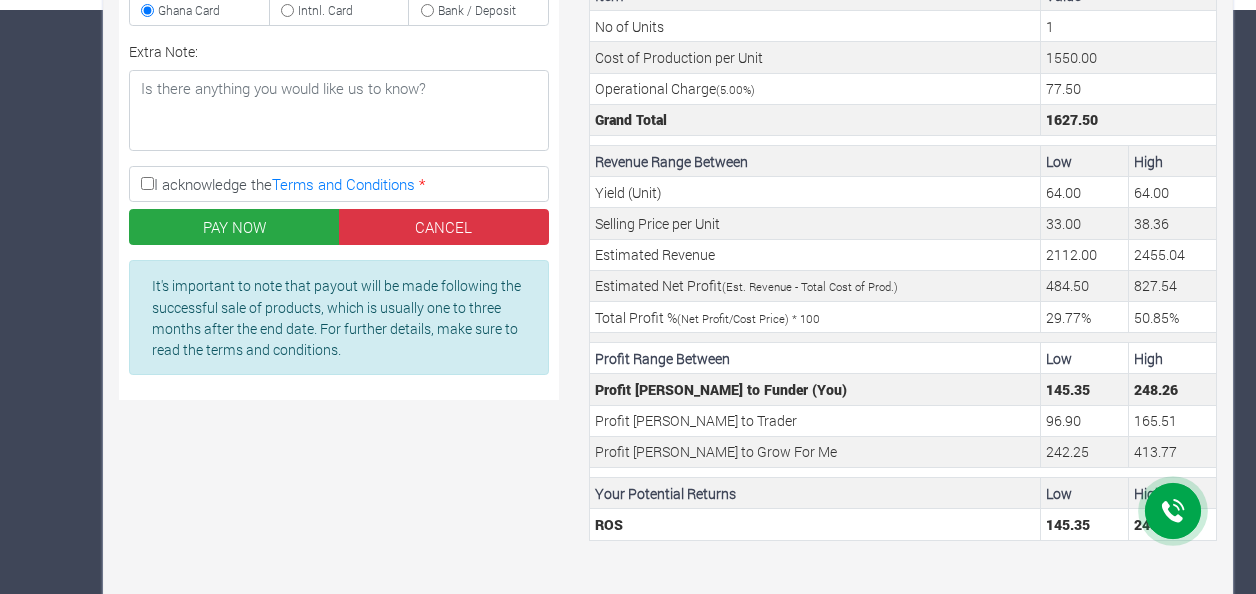 scroll, scrollTop: 591, scrollLeft: 0, axis: vertical 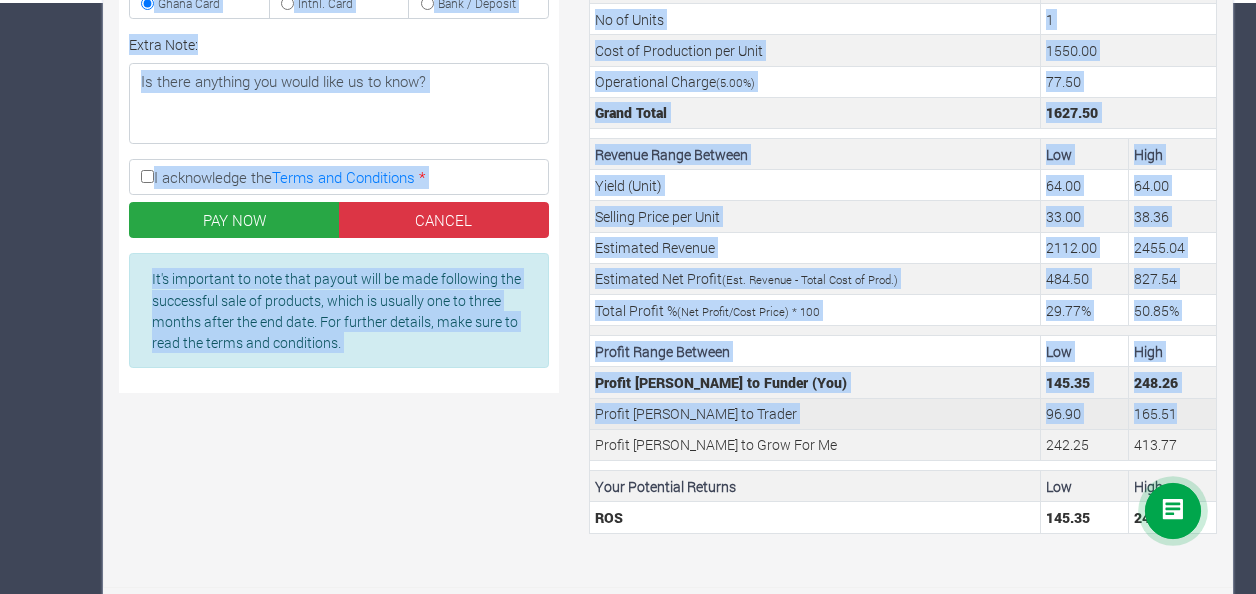 drag, startPoint x: 1162, startPoint y: 523, endPoint x: 1181, endPoint y: 412, distance: 112.61439 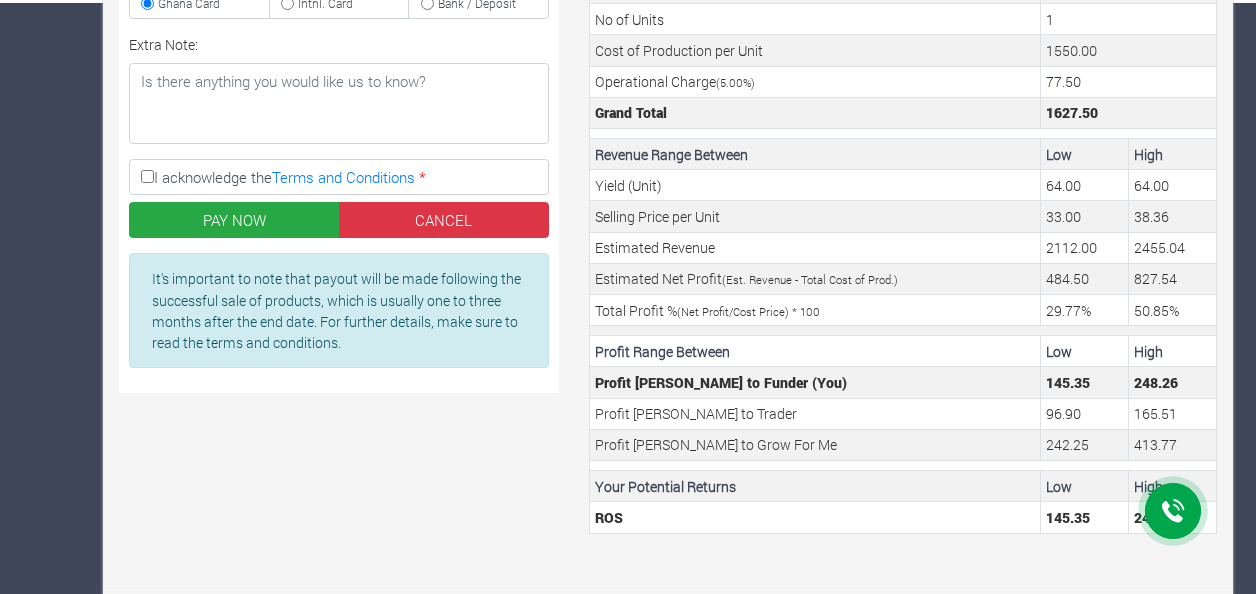 click on "Investment Details
Investment Campaign:  *
Cocoa/Shearnut Trade 2025 Q4 (Cocoa Trade :: [DATE] - [DATE])
Maize Trade 2025 Q4 (Maize Trade :: [DATE] - [DATE])
× * Product:  * * 1 *" at bounding box center (668, 61) 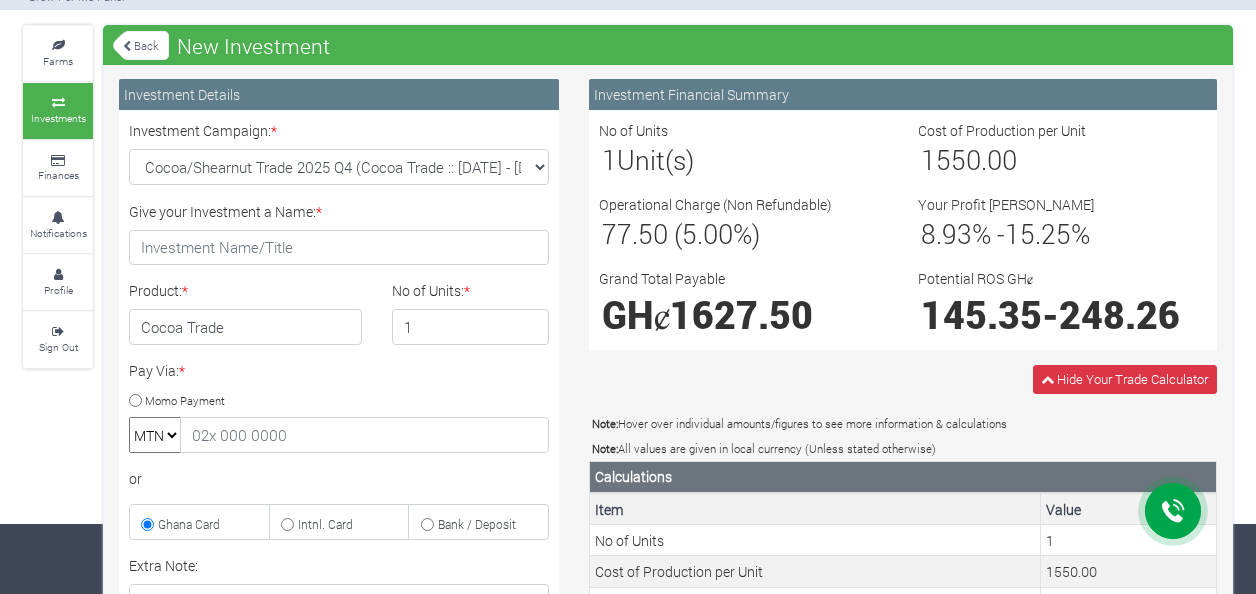 scroll, scrollTop: 69, scrollLeft: 0, axis: vertical 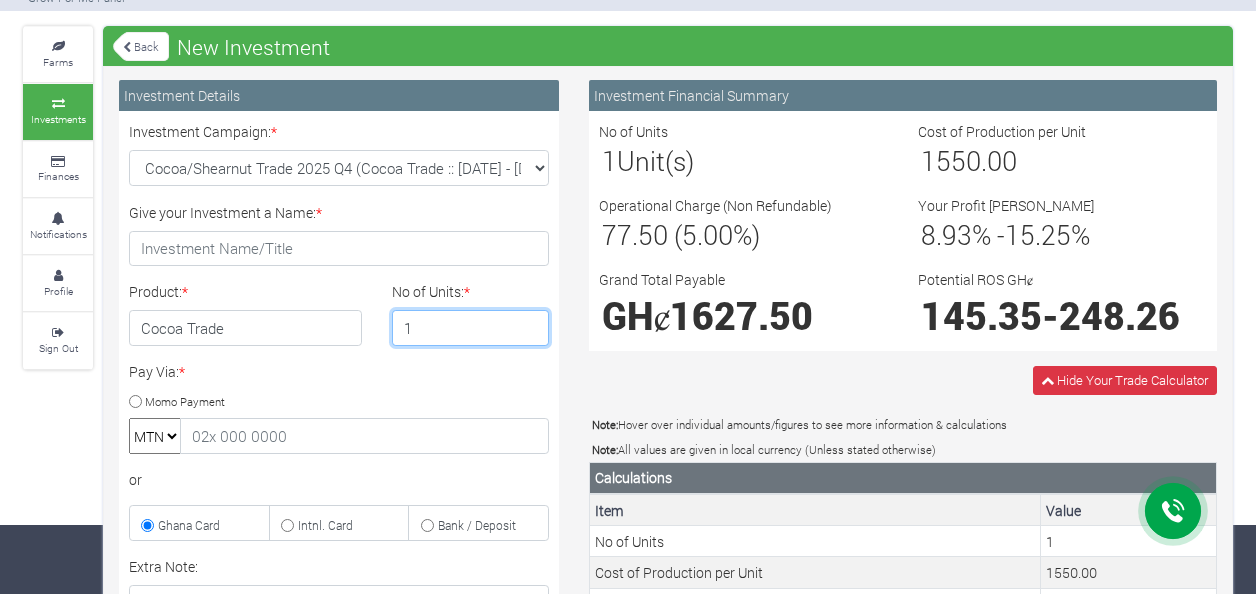 click on "1" at bounding box center (471, 328) 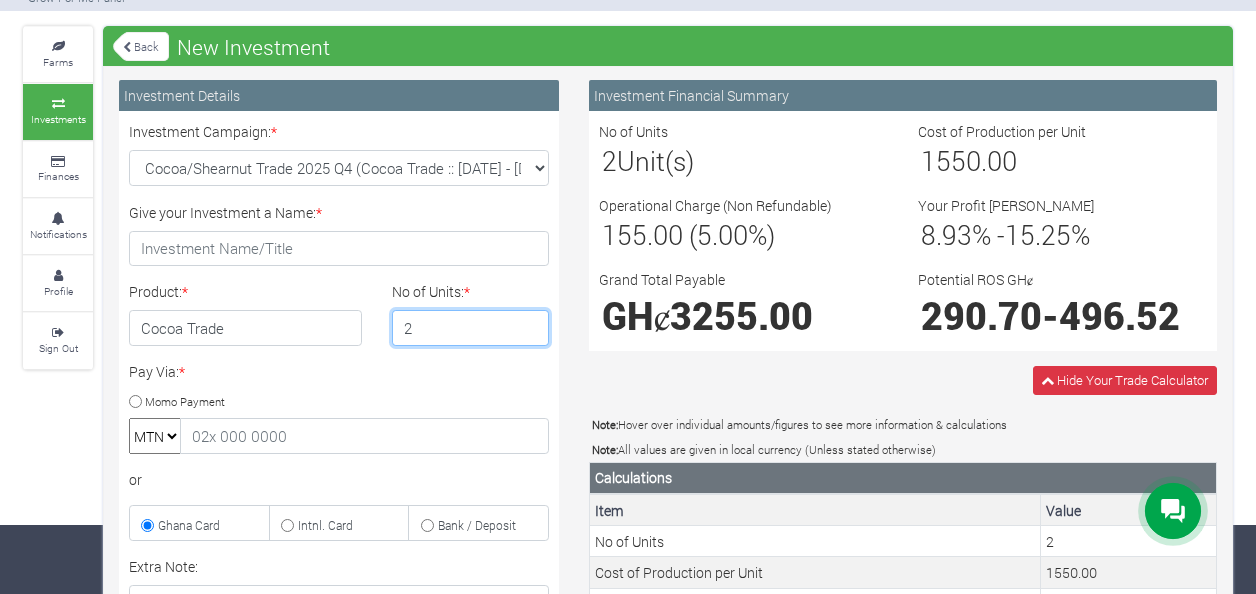 click on "2" at bounding box center (471, 328) 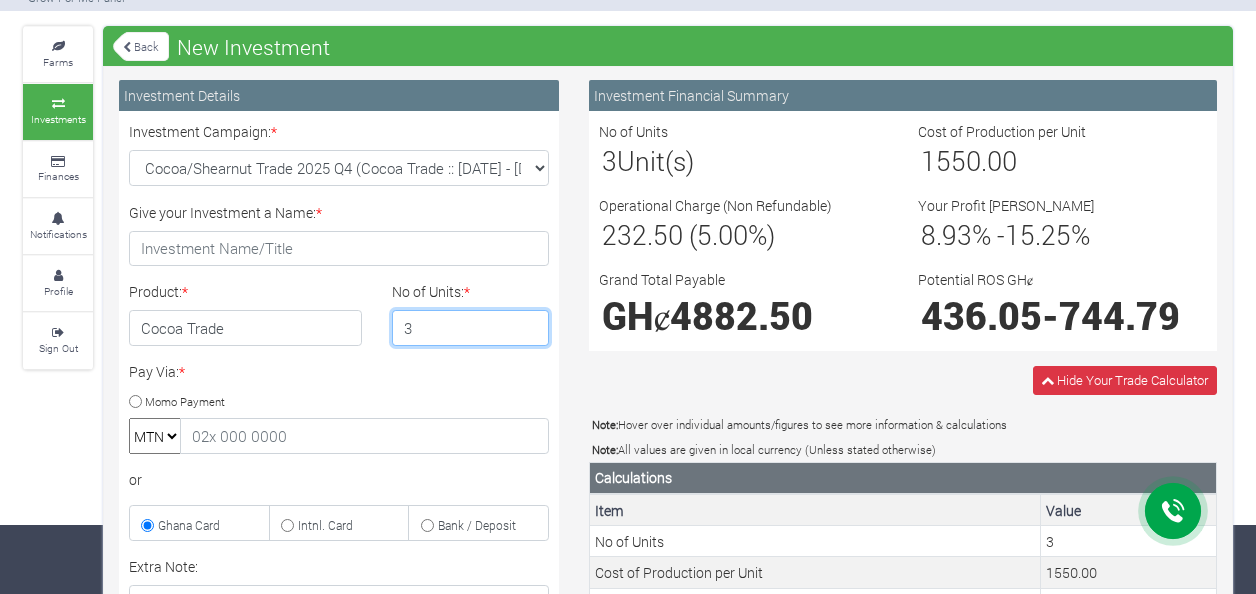click on "3" at bounding box center [471, 328] 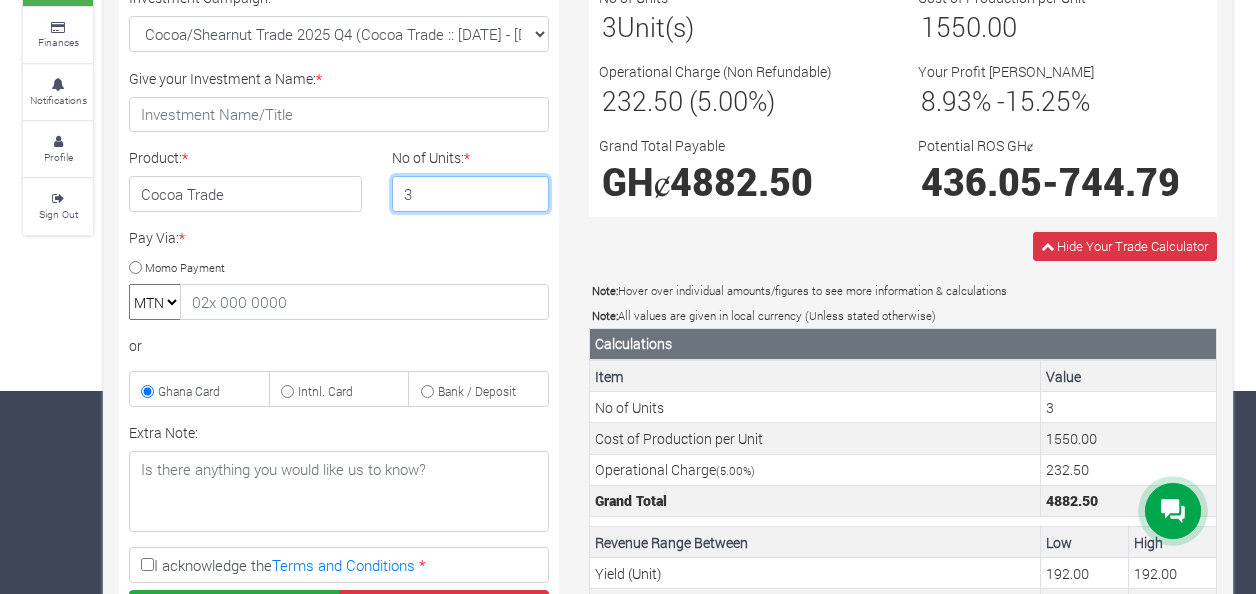 scroll, scrollTop: 205, scrollLeft: 0, axis: vertical 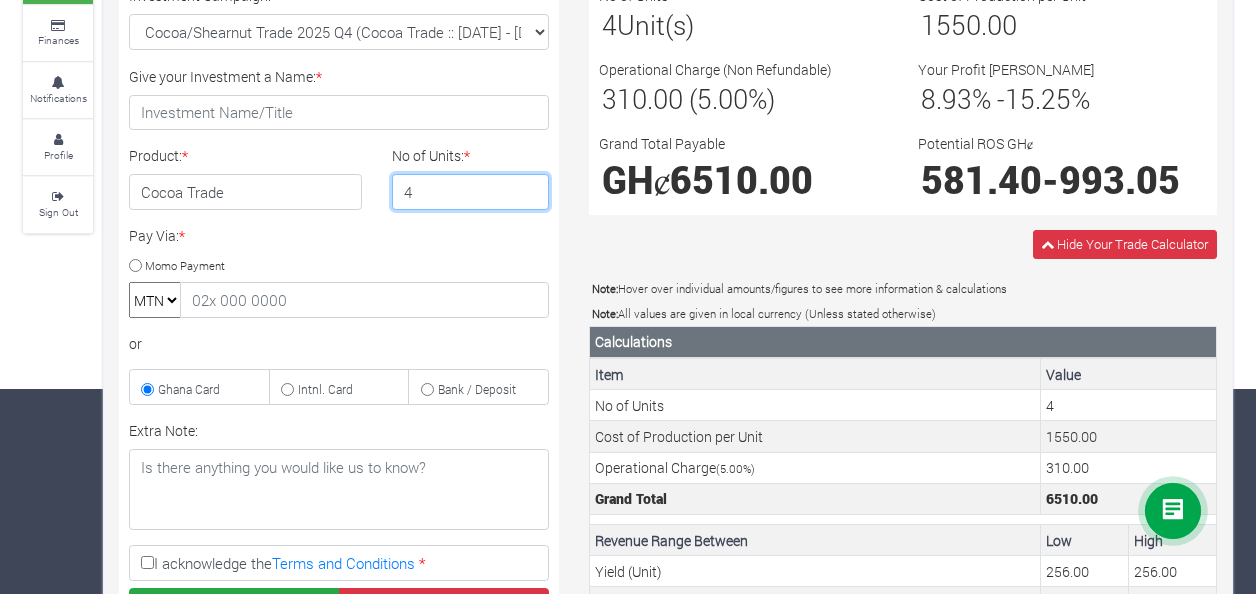 click on "4" at bounding box center [471, 192] 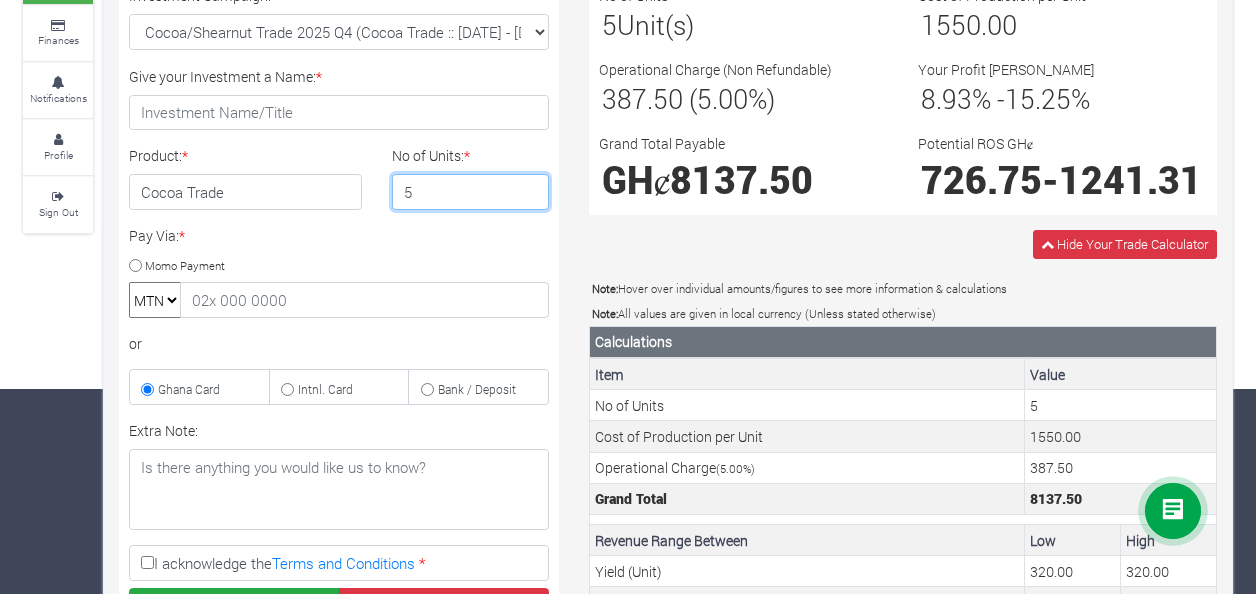 click on "5" at bounding box center [471, 192] 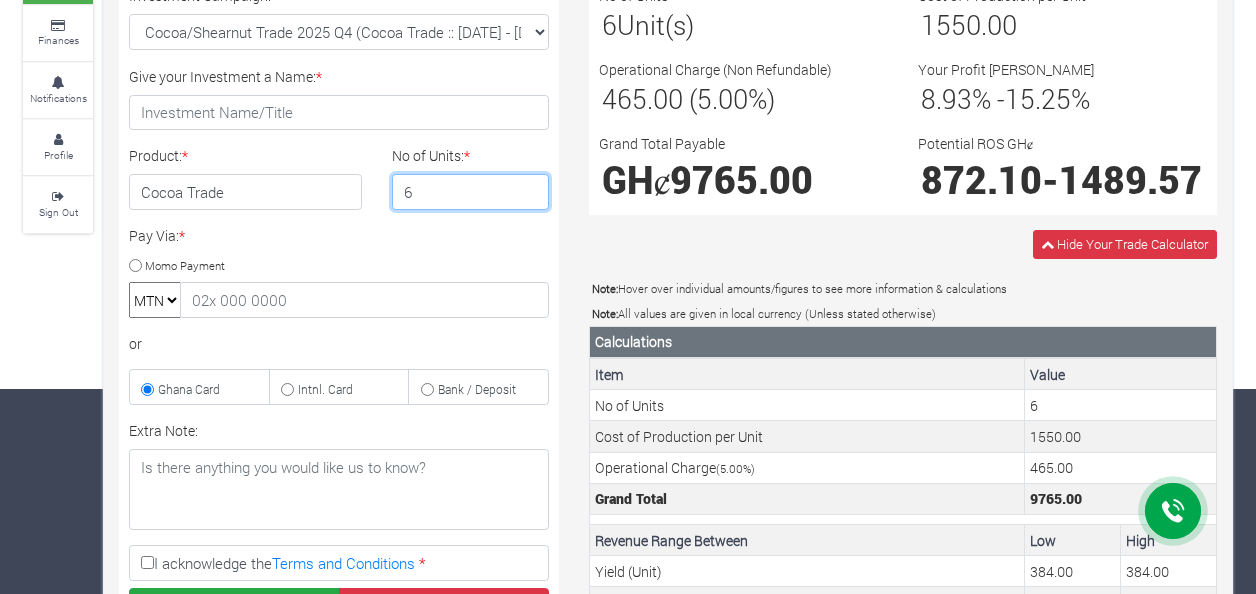 type on "6" 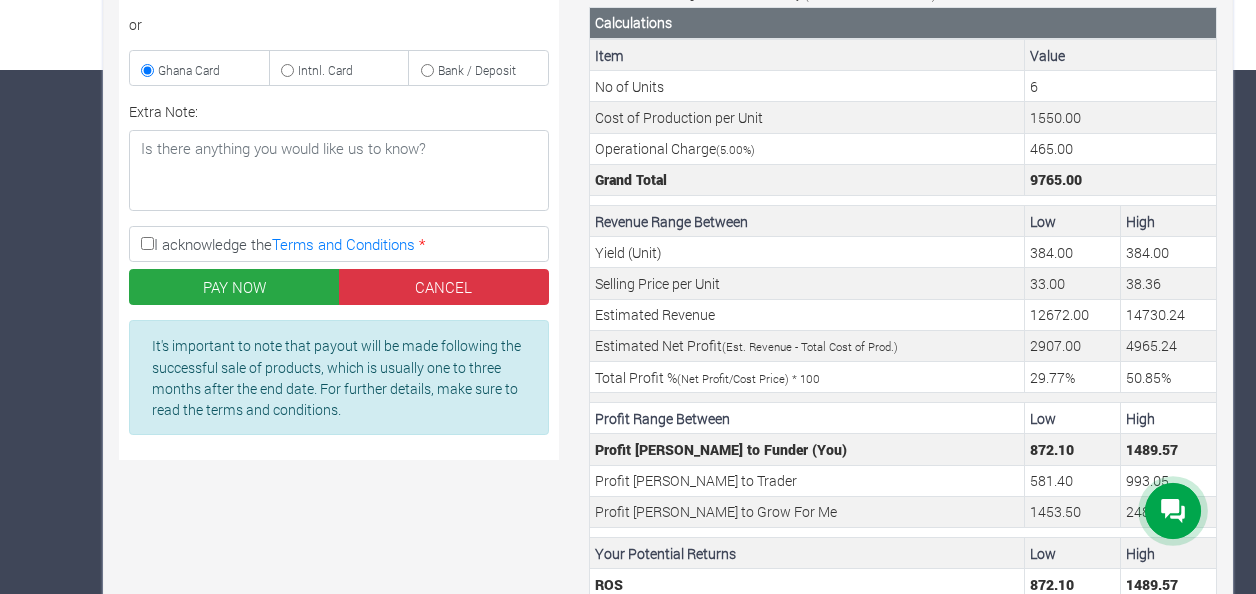 scroll, scrollTop: 526, scrollLeft: 0, axis: vertical 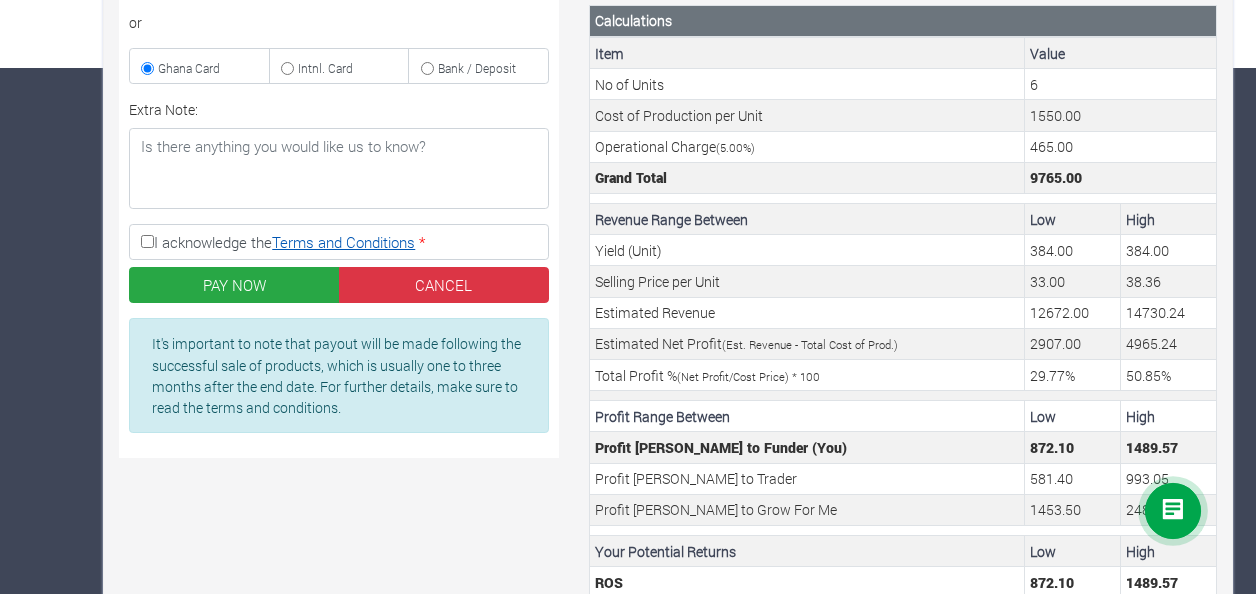click on "Terms and Conditions" at bounding box center (343, 242) 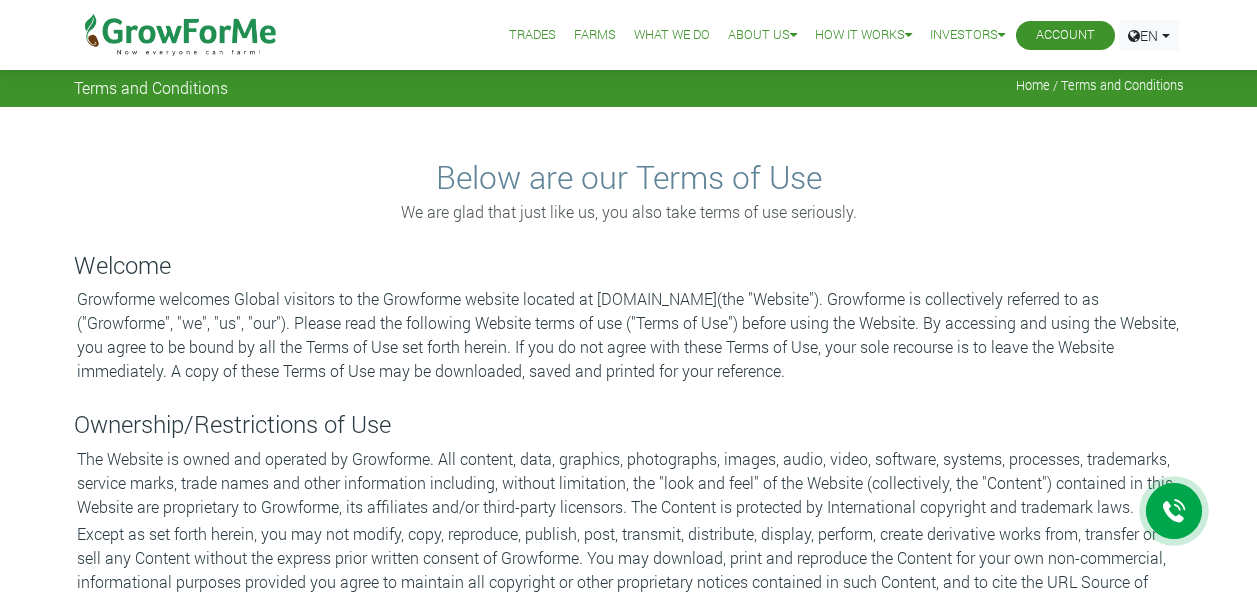 scroll, scrollTop: 0, scrollLeft: 0, axis: both 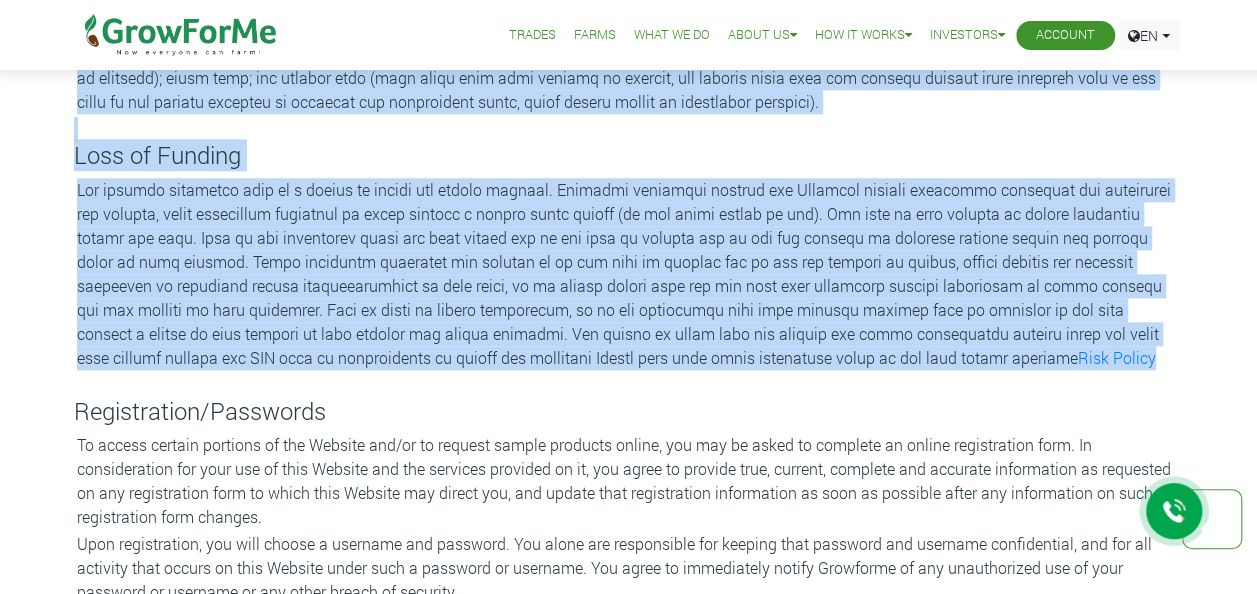 drag, startPoint x: 80, startPoint y: 259, endPoint x: 760, endPoint y: 373, distance: 689.4897 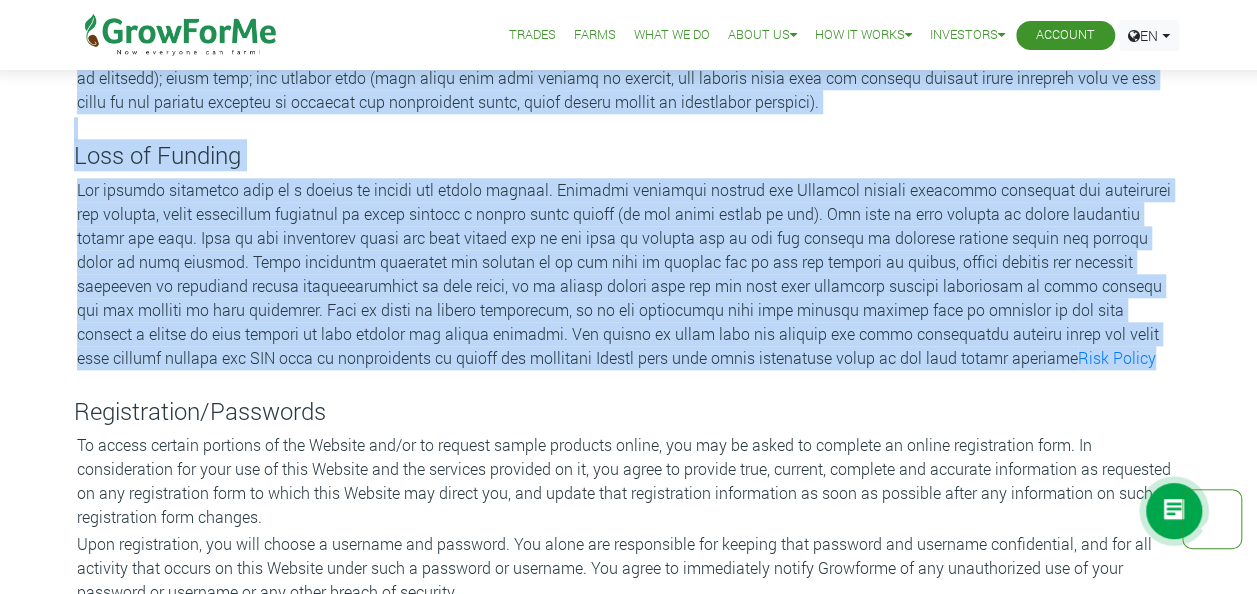 copy on "General Risks
Loss of funding may stem from general Agricultural risks as well as business-related risks. General risks can include (but are not limited to) climate risks, political risks, legislative risk, trade risk, political and economic risk. Business risks include: risks arising from fluctuations in market demand for the crops/commodities/products or services offered by the Broker; industry risk (meaning, risks inherent to the business area in which the company operates); competition risk (including, for example, the risk that a competitor is not only in the same area but better able to service customers or suppliers in that area); growth risk (for example, that the company grows too quickly versus business demand for its products or services, or that it is unable to grow to a level required in order to be successful) ; employee risk (for example, that key employees required for the business cannot be recruited or retained); fraud risk; and revenue risk (such risks vary fro..." 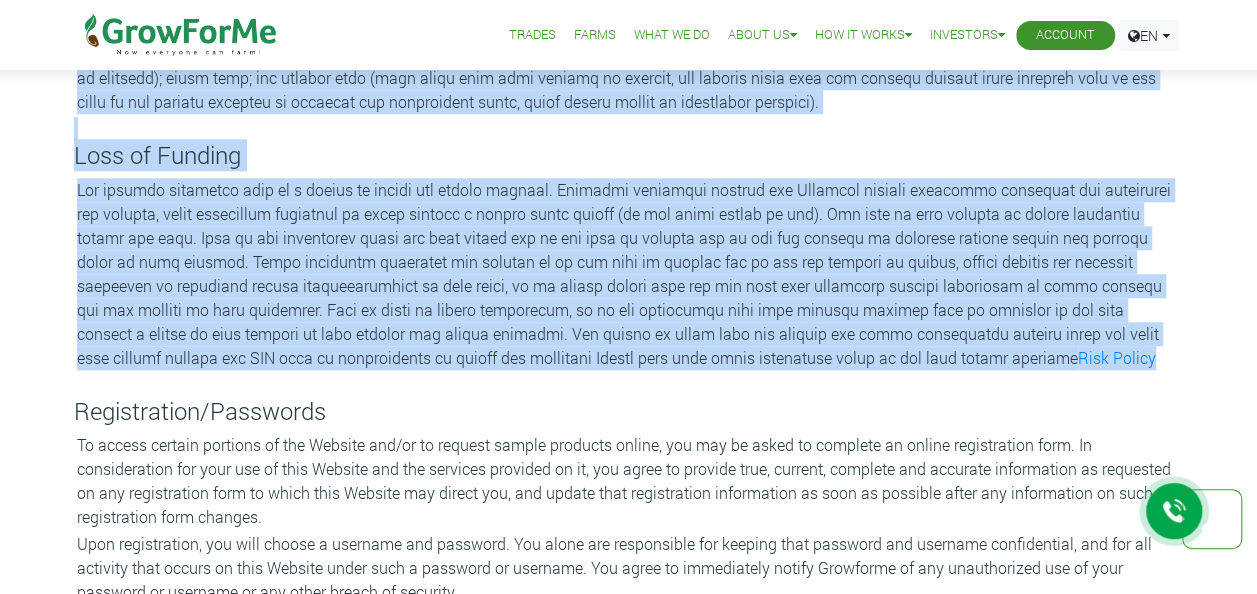 click on "Below are our Terms of Use
We are glad that just like us, you also take terms of use seriously.
Welcome
Growforme welcomes Global visitors to the Growforme website located at www.growforme.com(the "Website"). Growforme is collectively referred to as ("Growforme", "we", "us", "our"). Please read the following Website terms of use ("Terms of Use") before using the Website. By accessing and using the Website, you agree to be bound by all the Terms of Use set forth herein. If you do not agree with these Terms of Use, your sole recourse is to leave the Website immediately. A copy of these Terms of Use may be downloaded, saved and printed for your reference.
Ownership/Restrictions of Use
General Risks" at bounding box center [629, 1402] 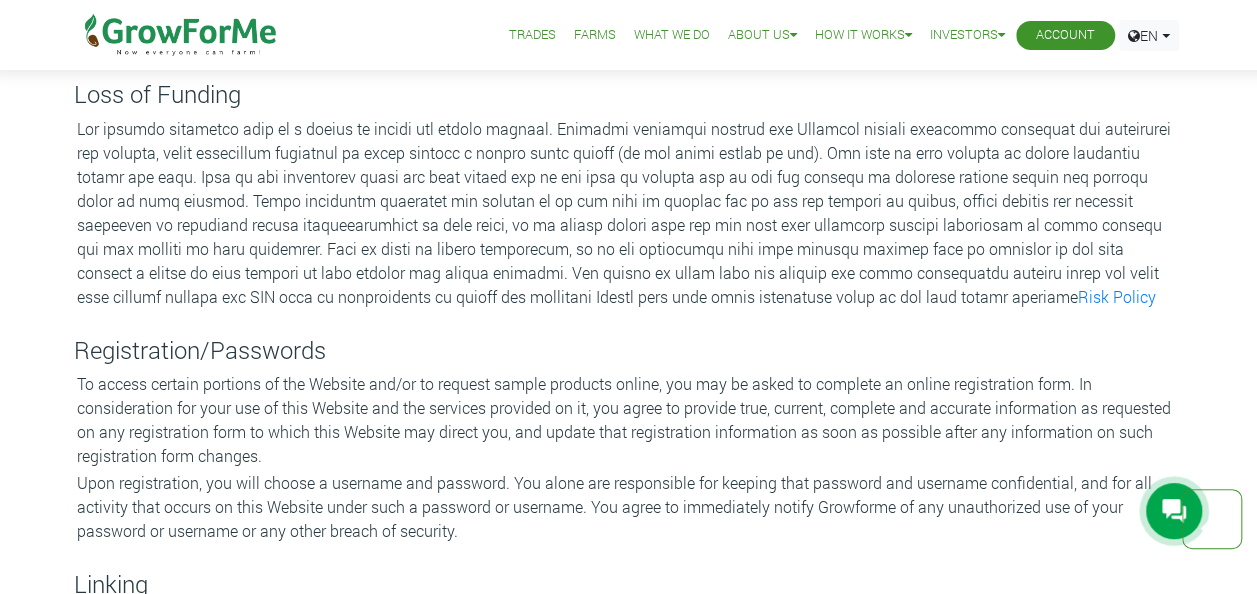 scroll, scrollTop: 982, scrollLeft: 0, axis: vertical 